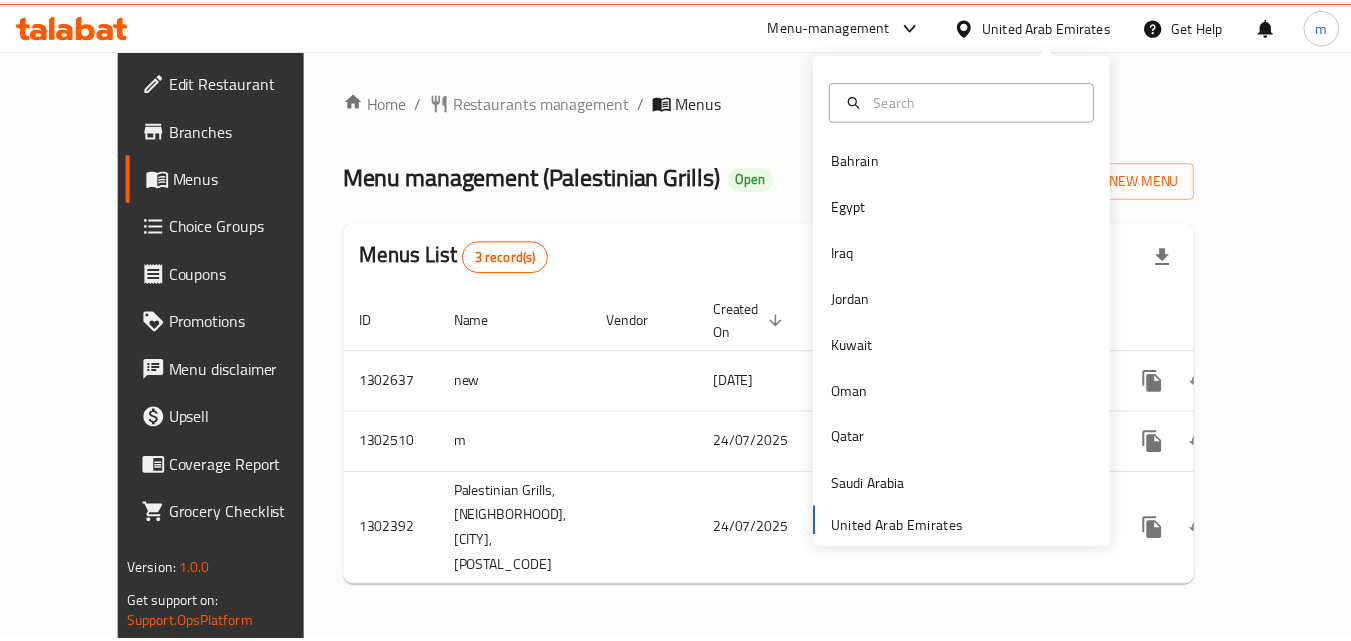 scroll, scrollTop: 0, scrollLeft: 0, axis: both 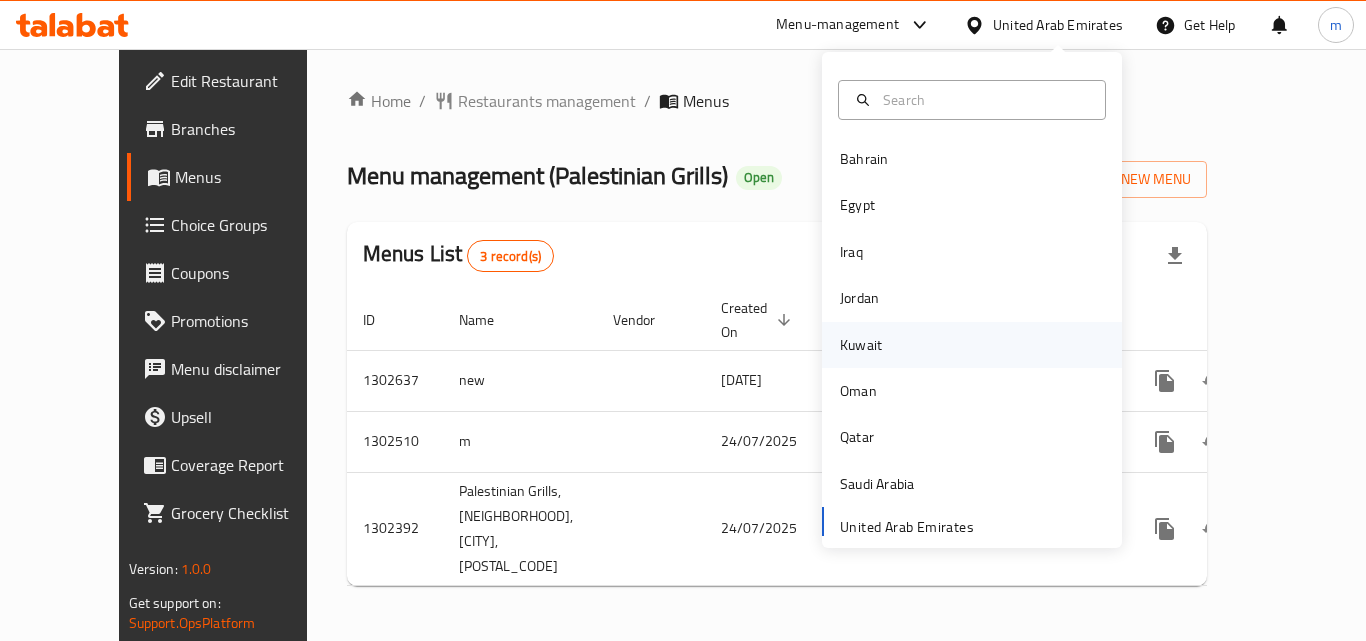 click on "Kuwait" at bounding box center (861, 345) 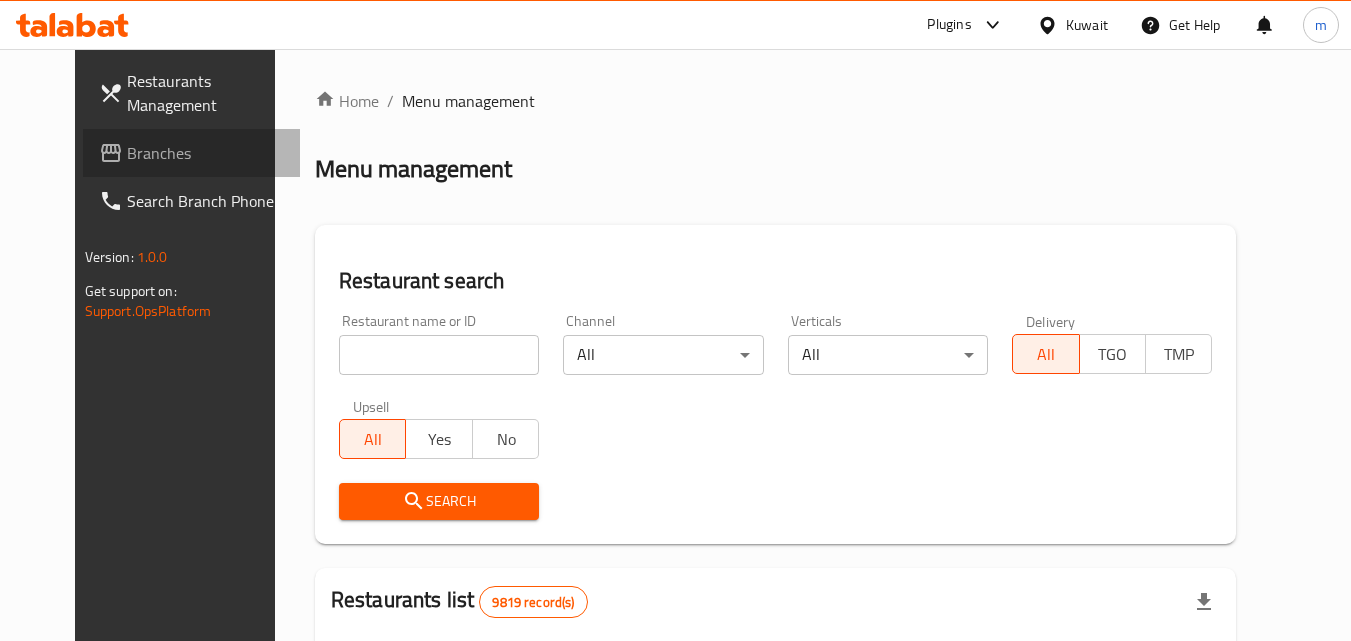 click on "Branches" at bounding box center (192, 153) 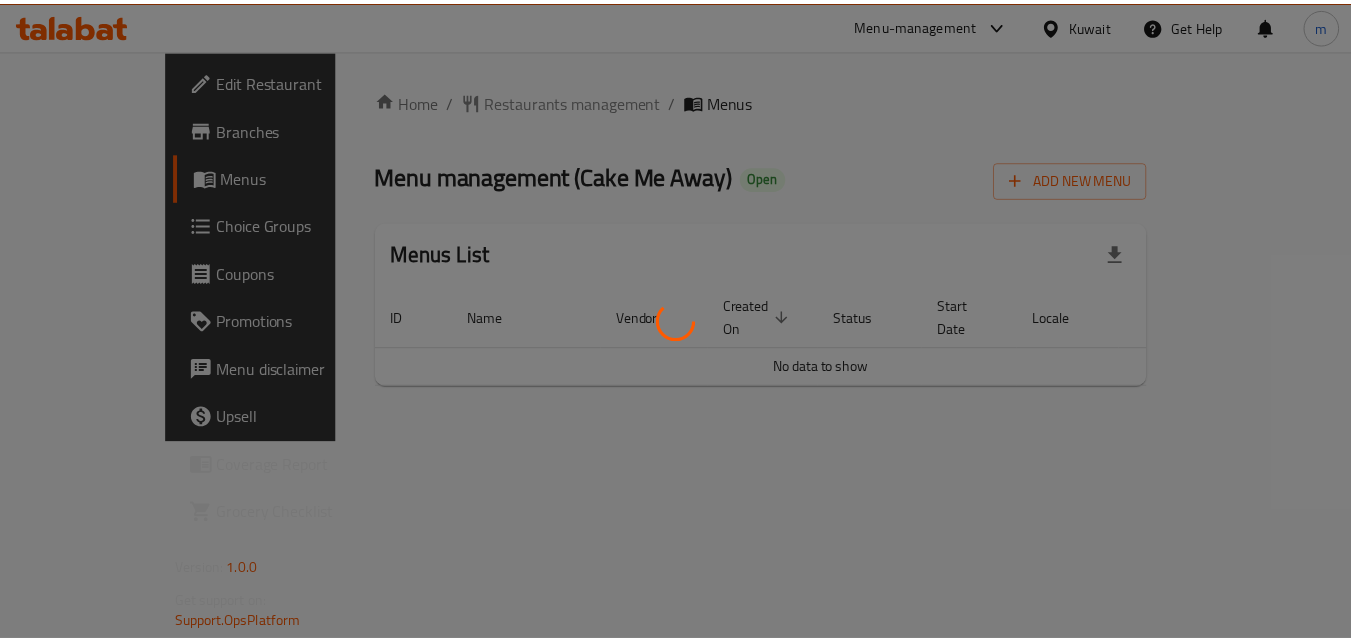 scroll, scrollTop: 0, scrollLeft: 0, axis: both 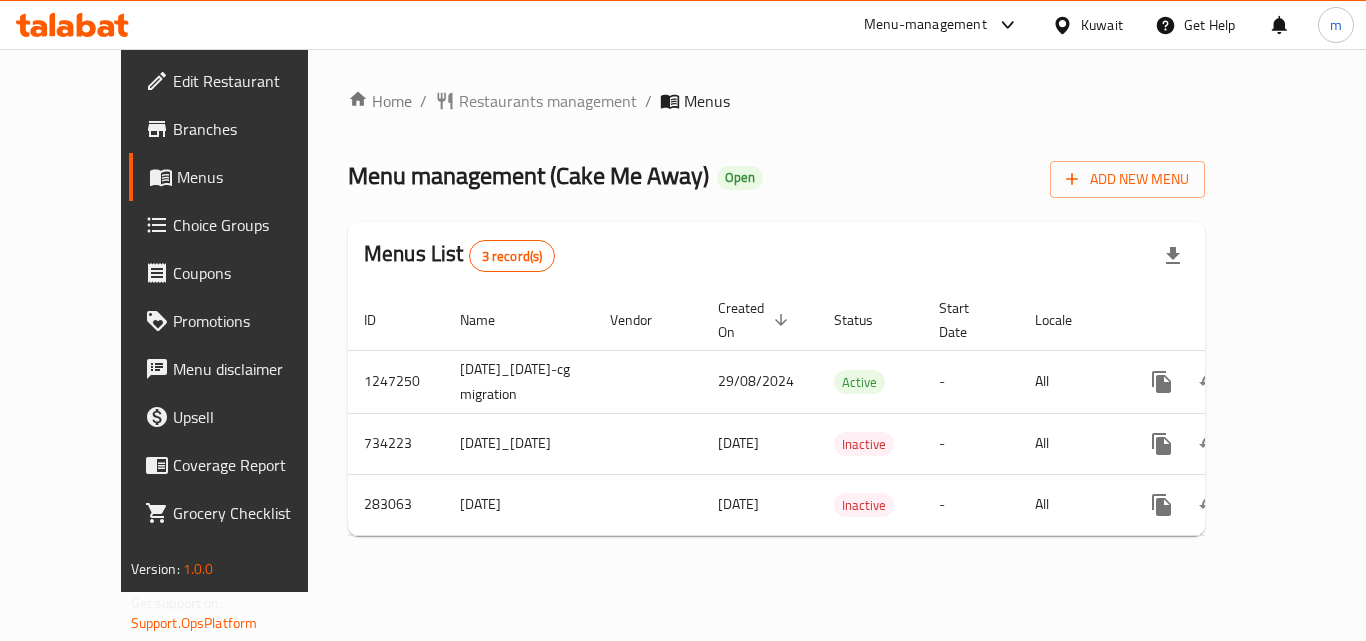 click on "Kuwait" at bounding box center (1102, 25) 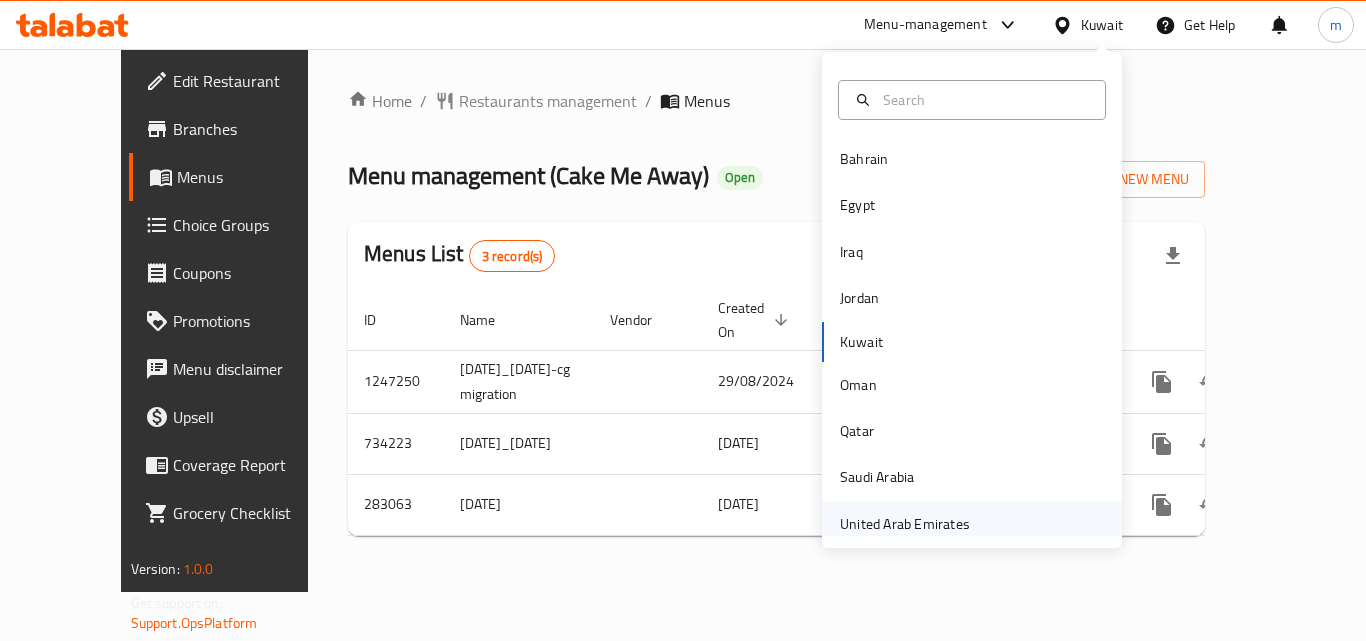 click on "United Arab Emirates" at bounding box center [905, 524] 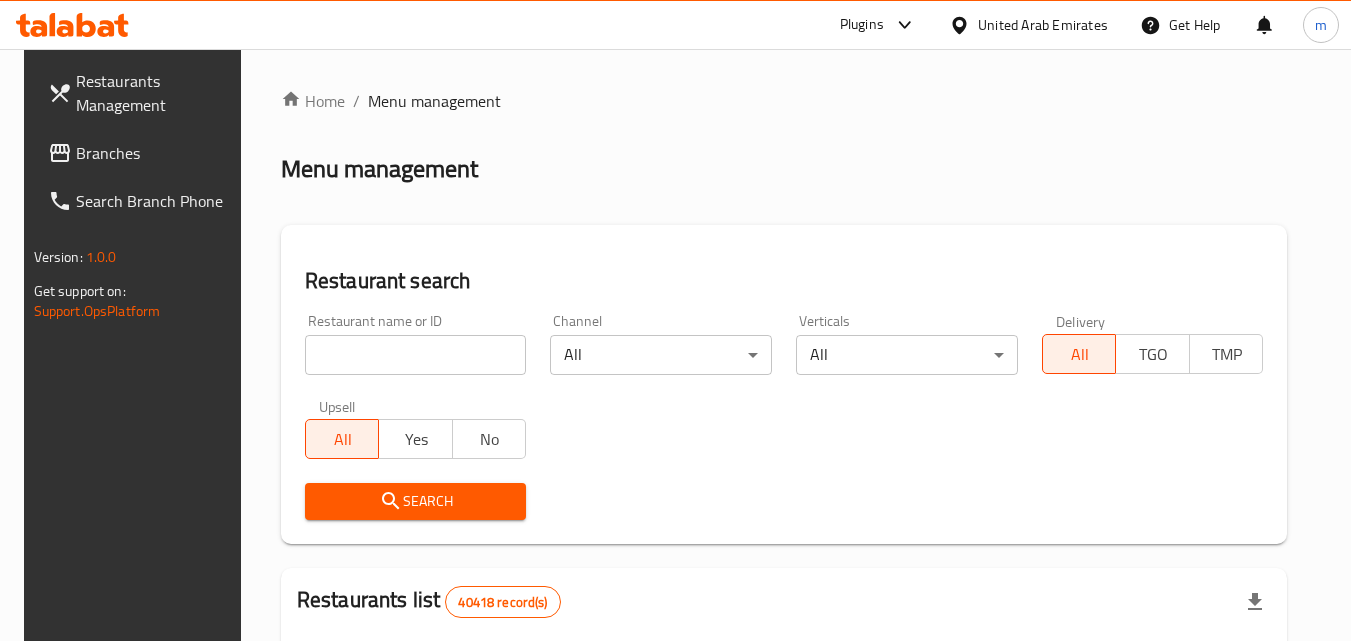 click on "Branches" at bounding box center [155, 153] 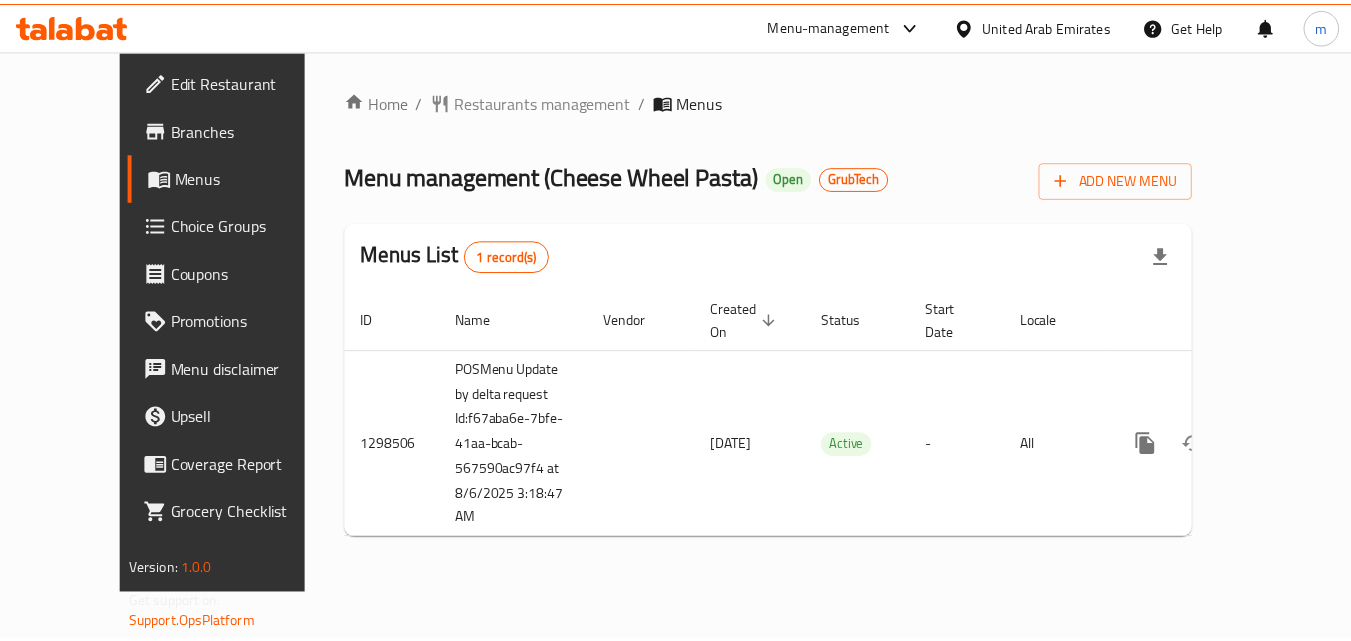 scroll, scrollTop: 0, scrollLeft: 0, axis: both 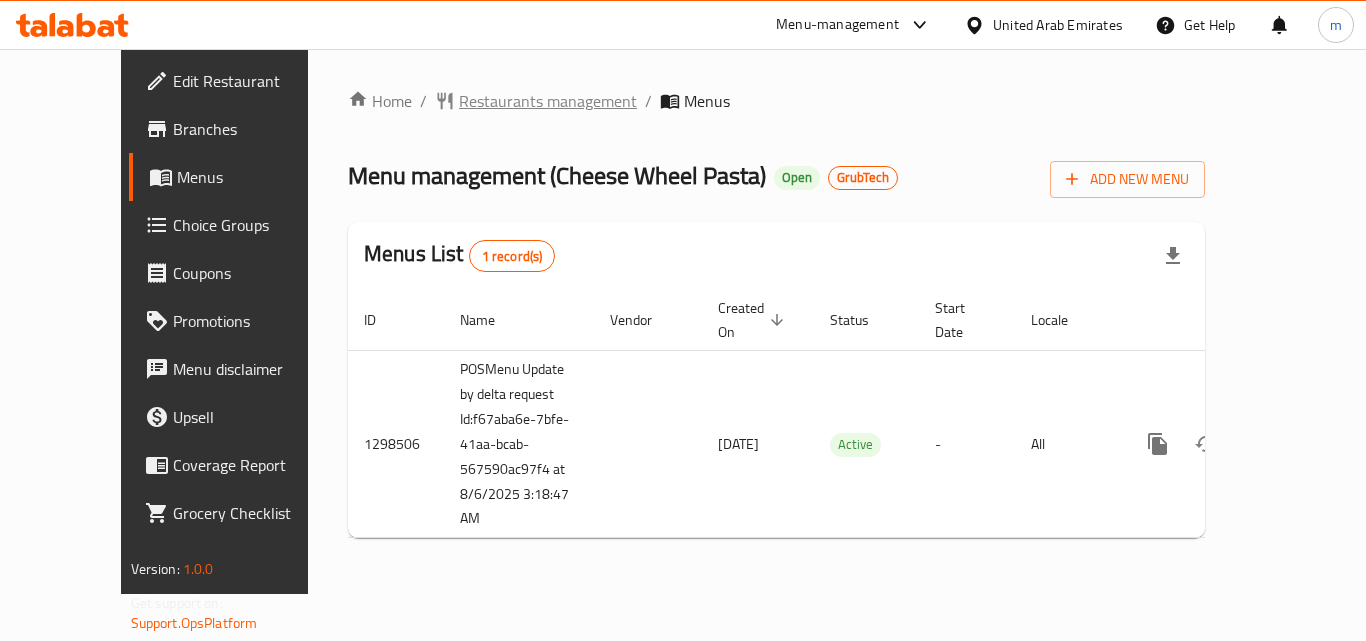 click on "Restaurants management" at bounding box center (548, 101) 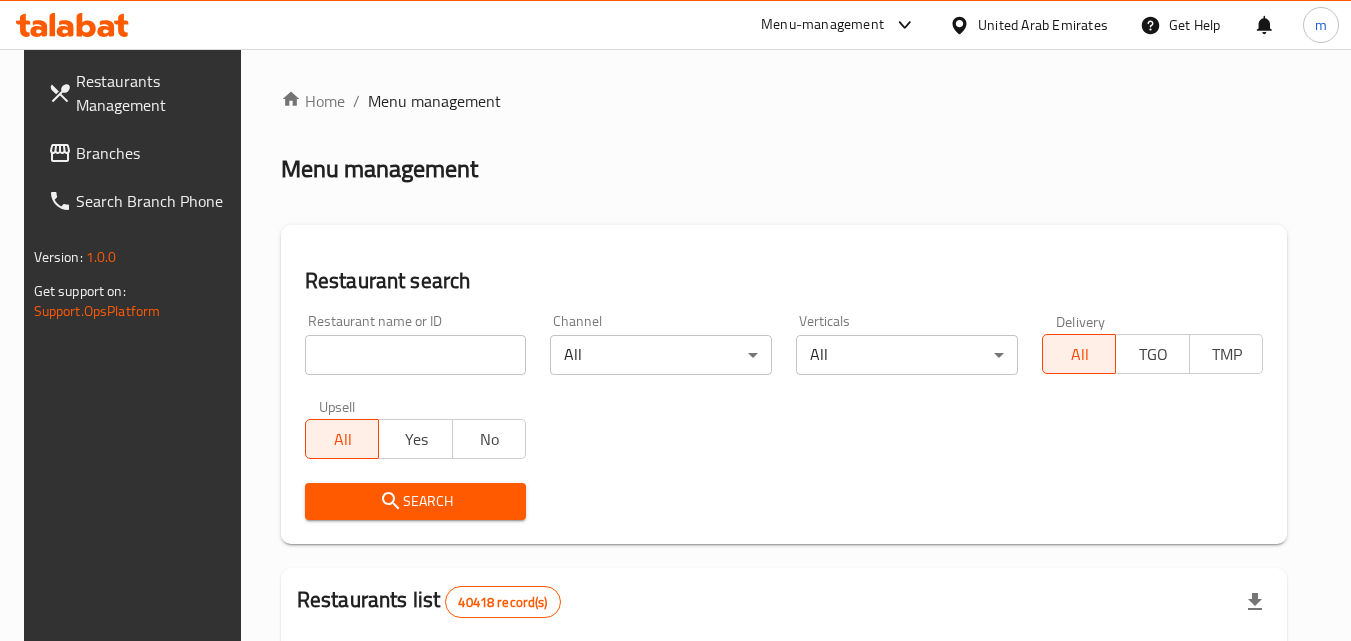 click at bounding box center (416, 355) 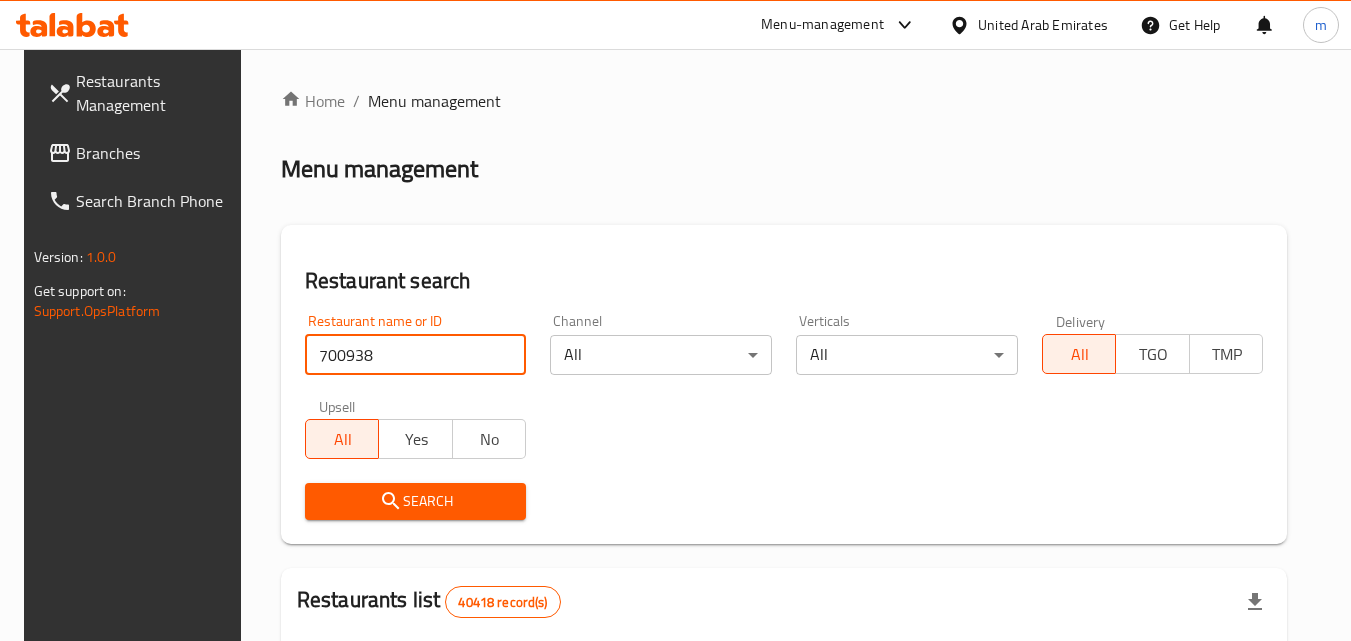 type on "700938" 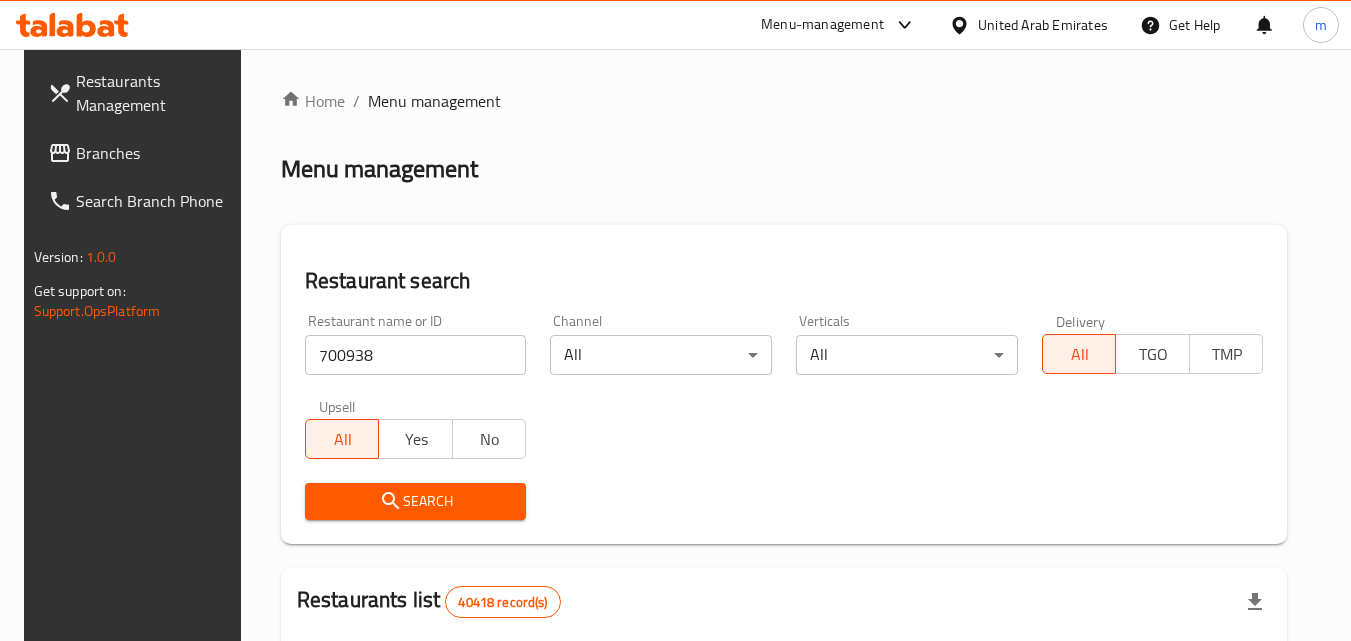 click 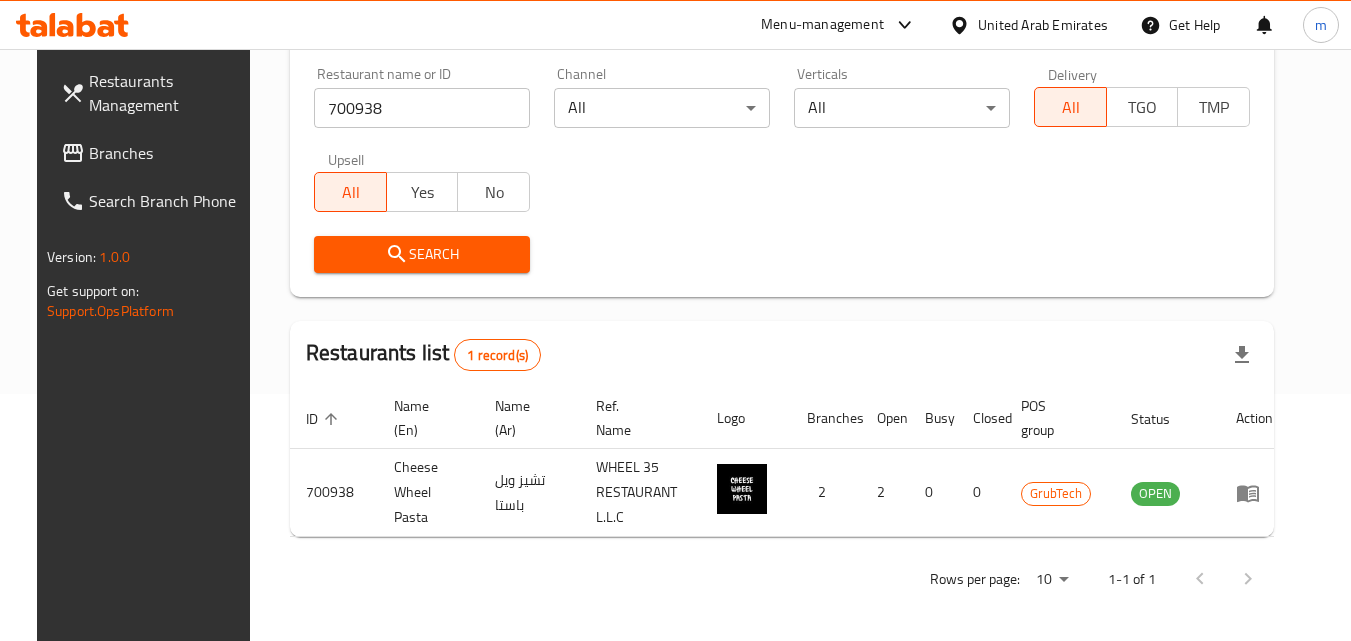 scroll, scrollTop: 251, scrollLeft: 0, axis: vertical 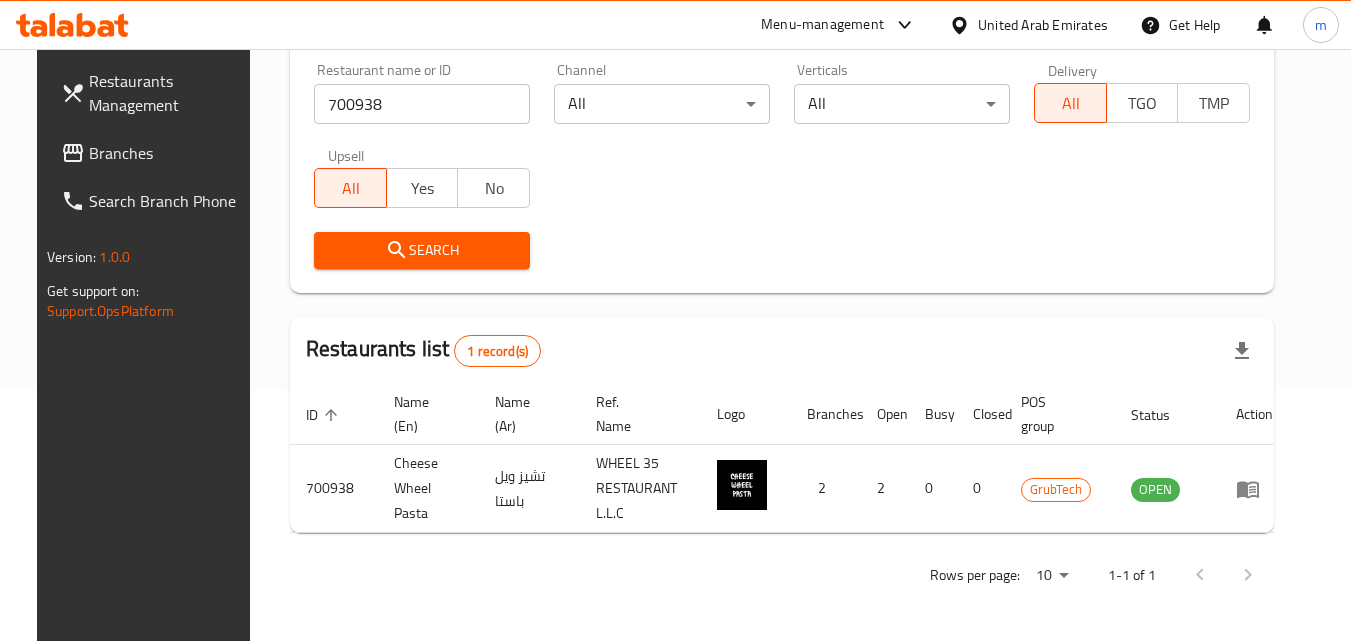 click on "United Arab Emirates" at bounding box center (1043, 25) 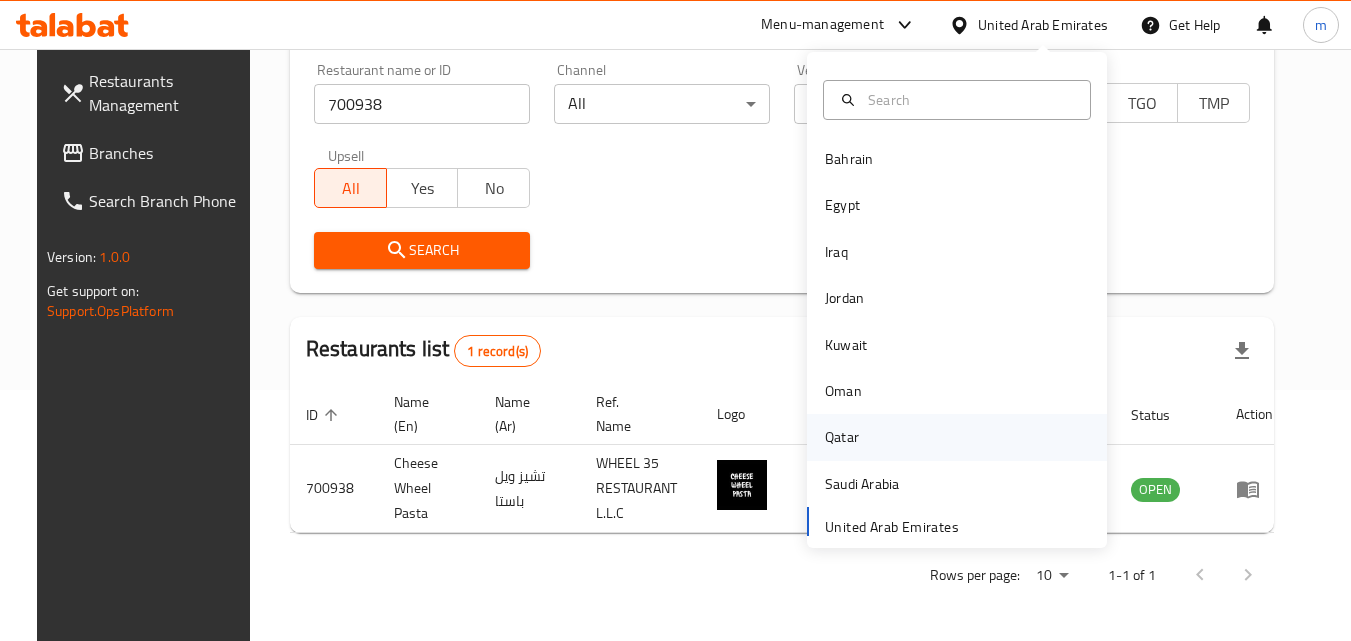 click on "Qatar" at bounding box center (842, 437) 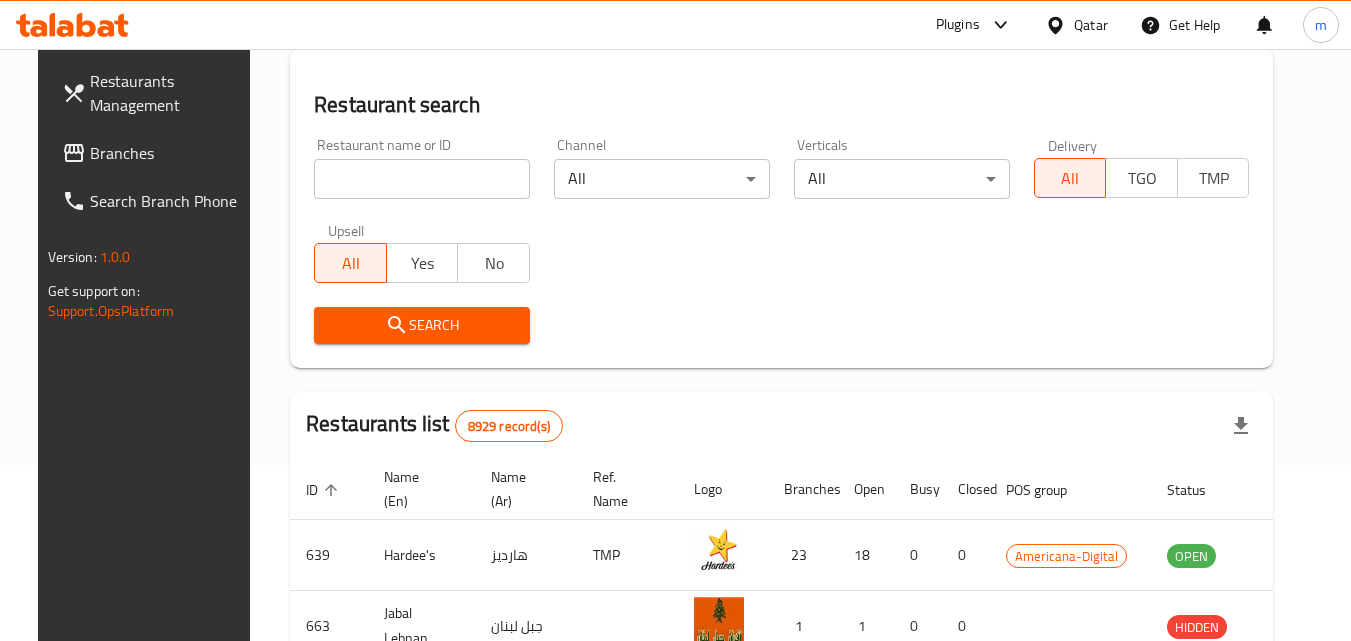 scroll, scrollTop: 251, scrollLeft: 0, axis: vertical 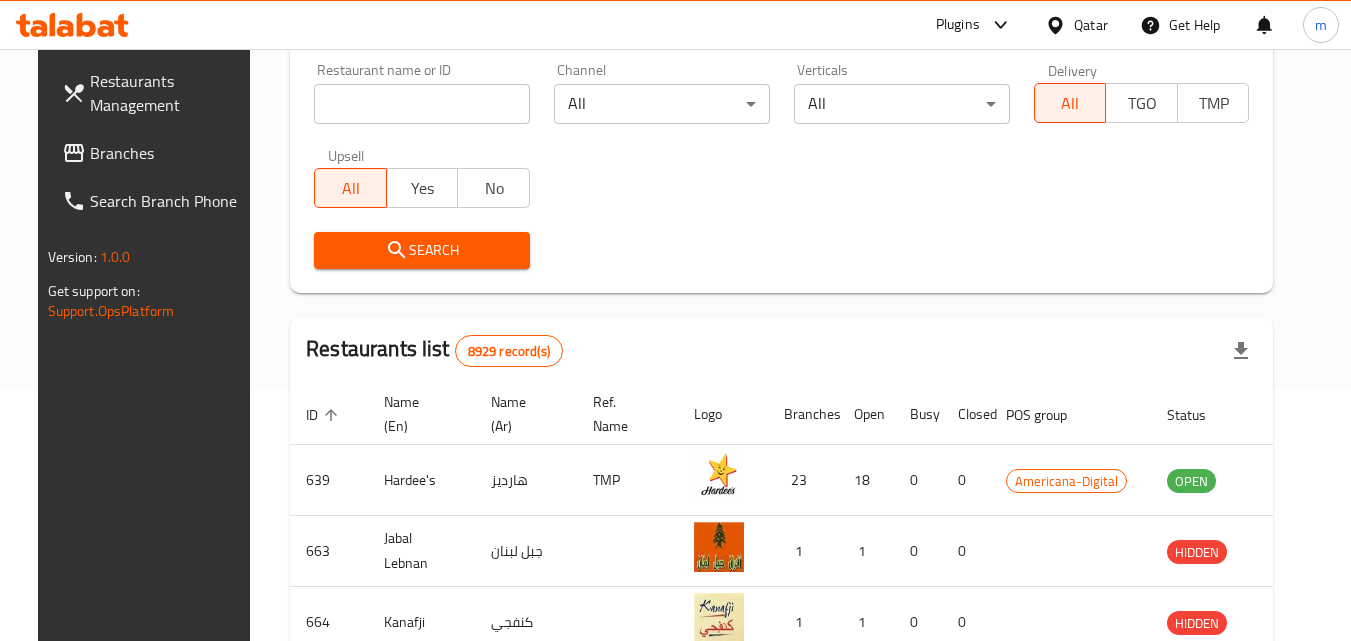 click on "Branches" at bounding box center (169, 153) 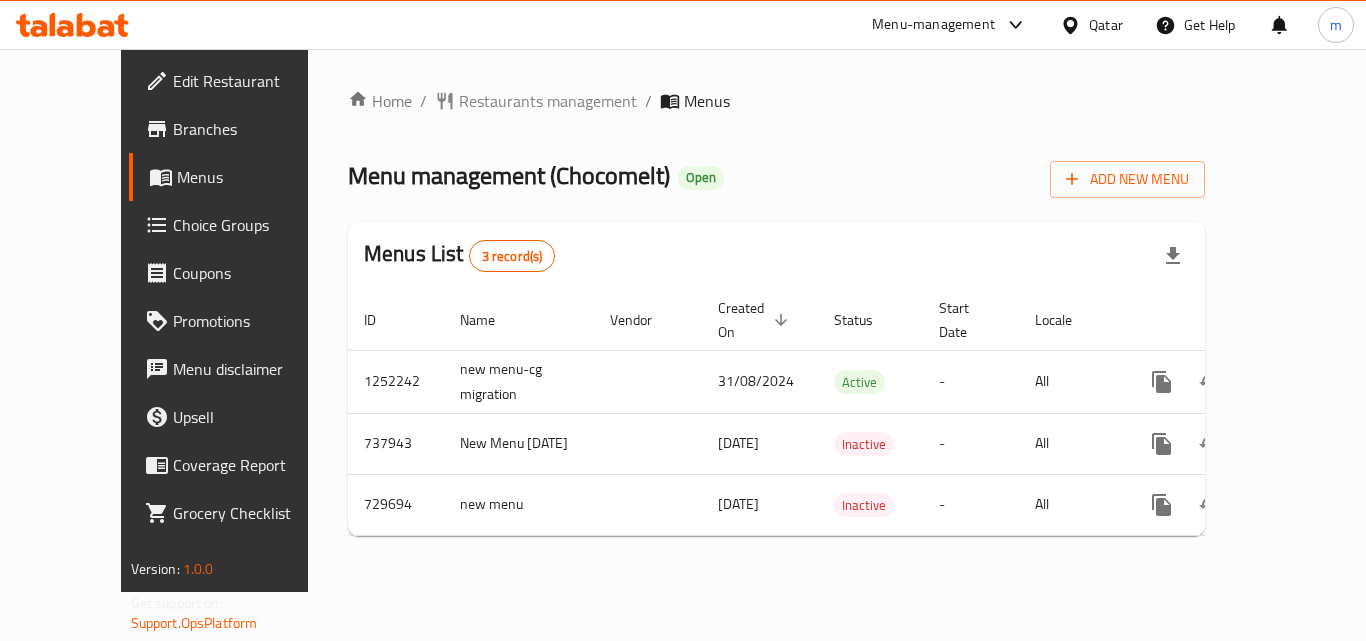 scroll, scrollTop: 0, scrollLeft: 0, axis: both 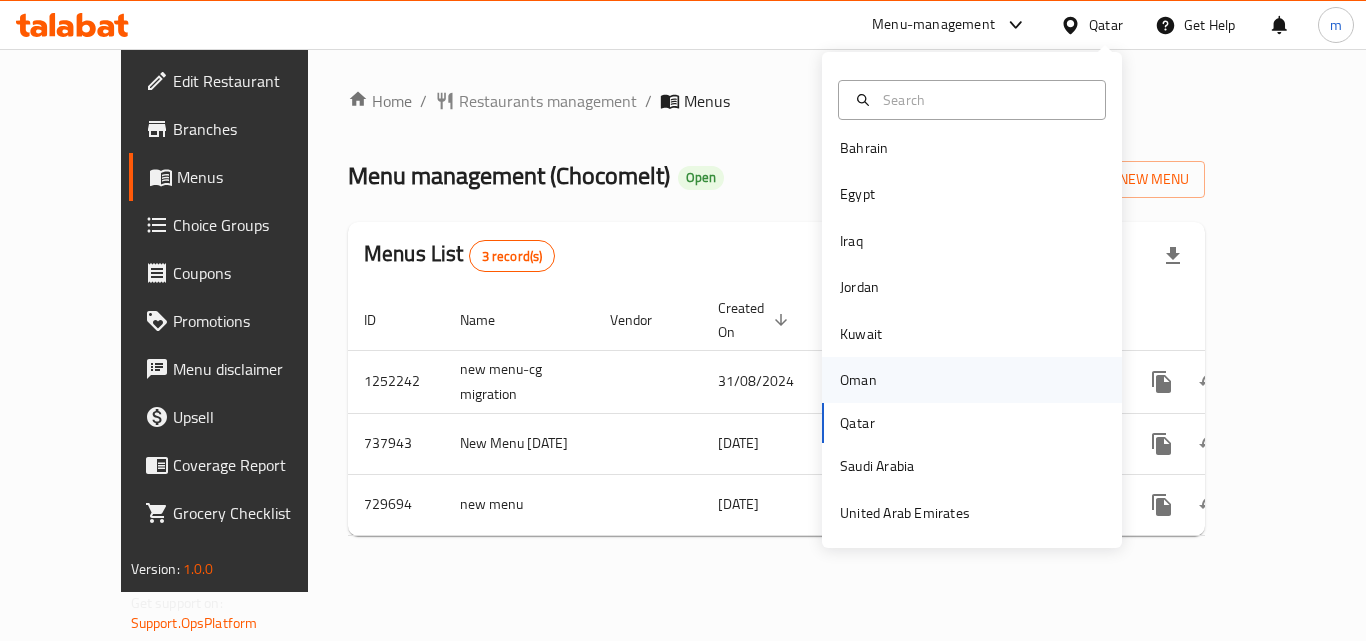 click on "Oman" at bounding box center [858, 380] 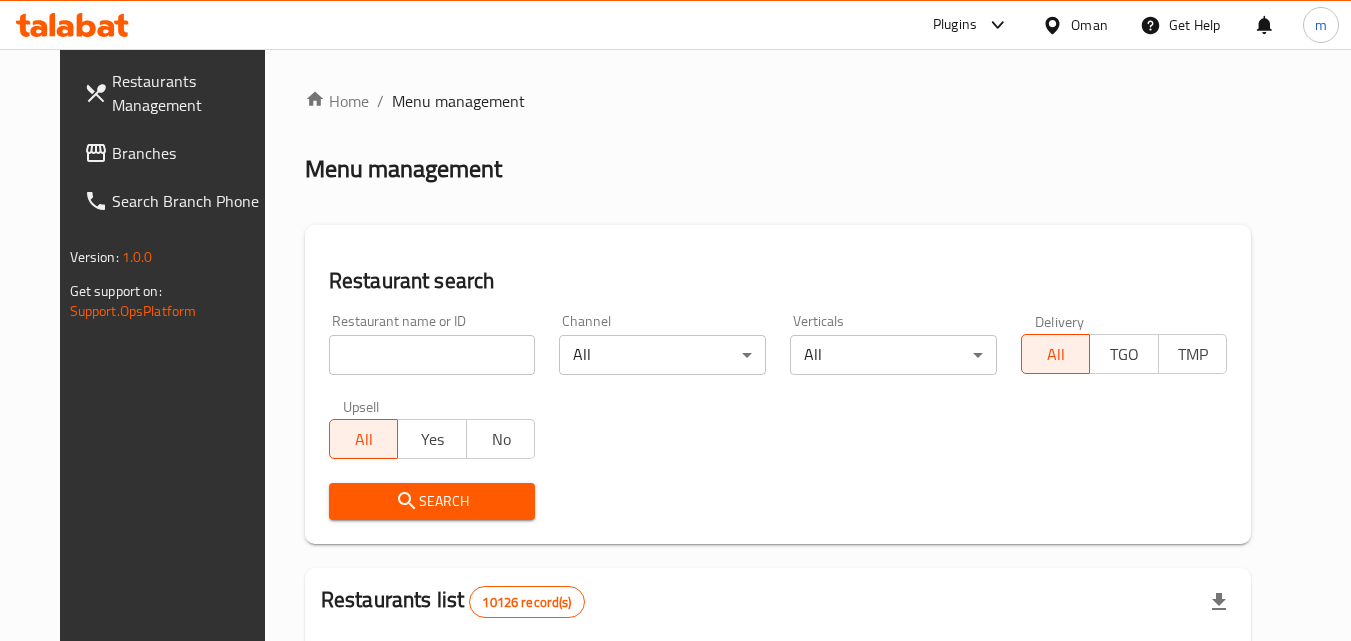 click on "Branches" at bounding box center [177, 153] 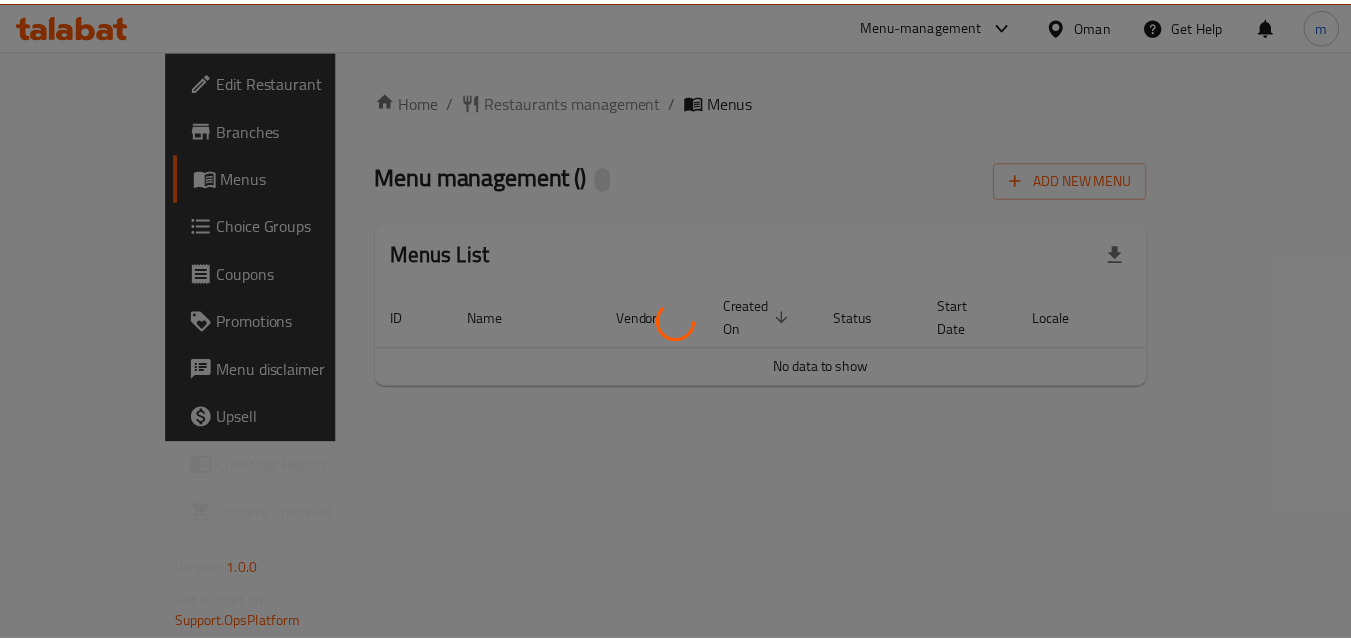scroll, scrollTop: 0, scrollLeft: 0, axis: both 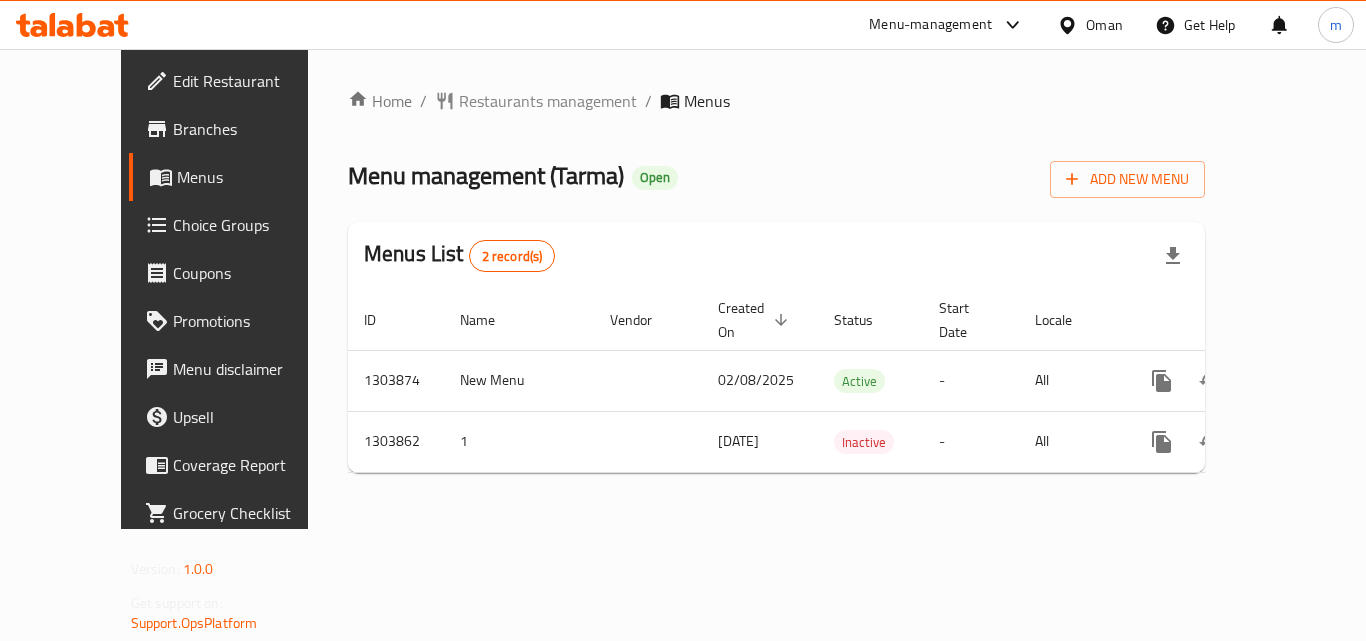 click 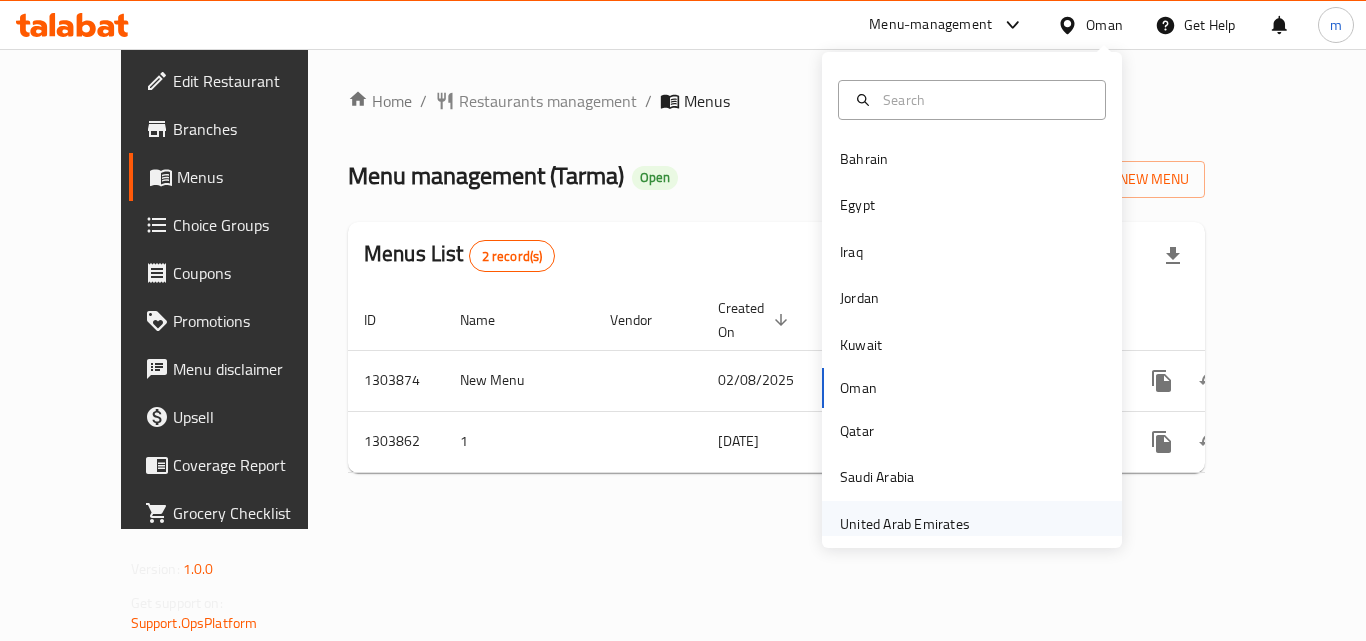 click on "United Arab Emirates" at bounding box center (905, 524) 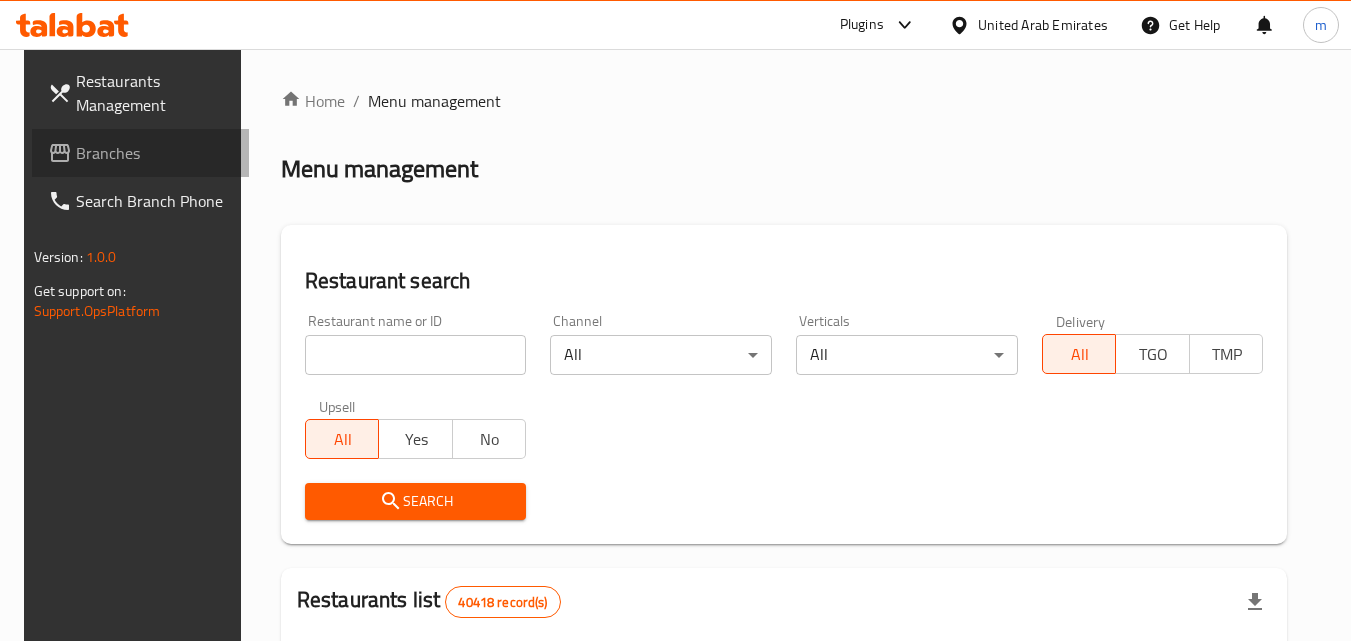click on "Branches" at bounding box center (155, 153) 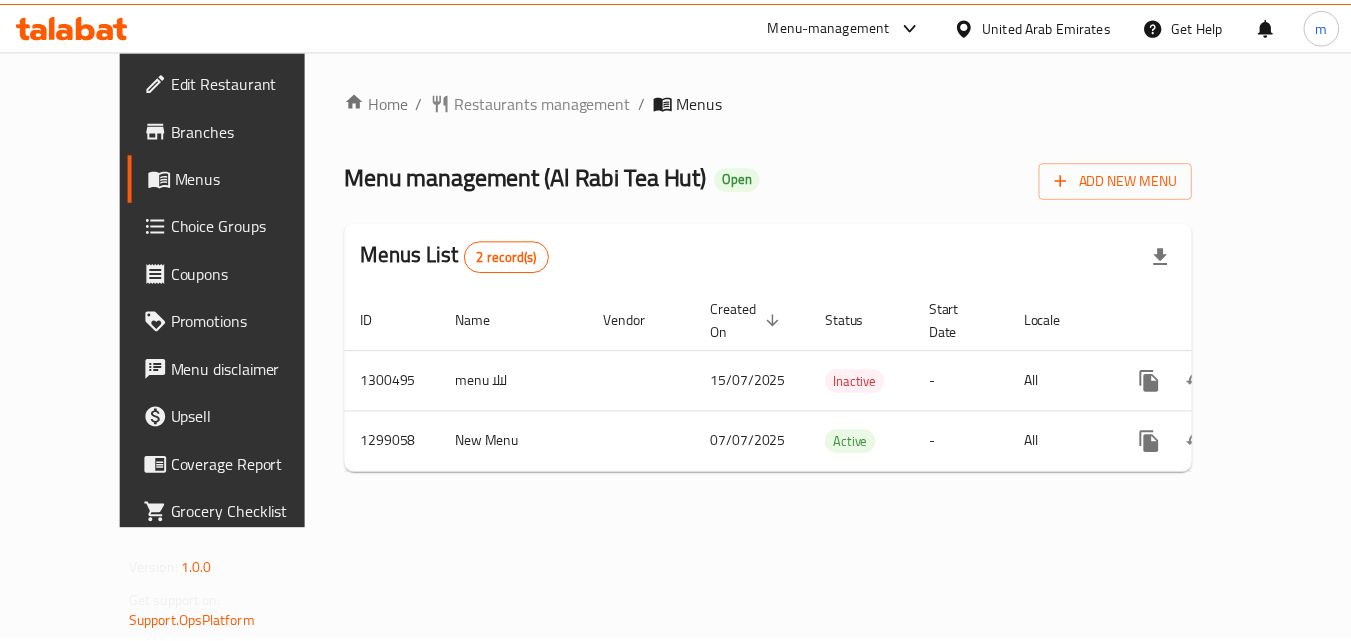 scroll, scrollTop: 0, scrollLeft: 0, axis: both 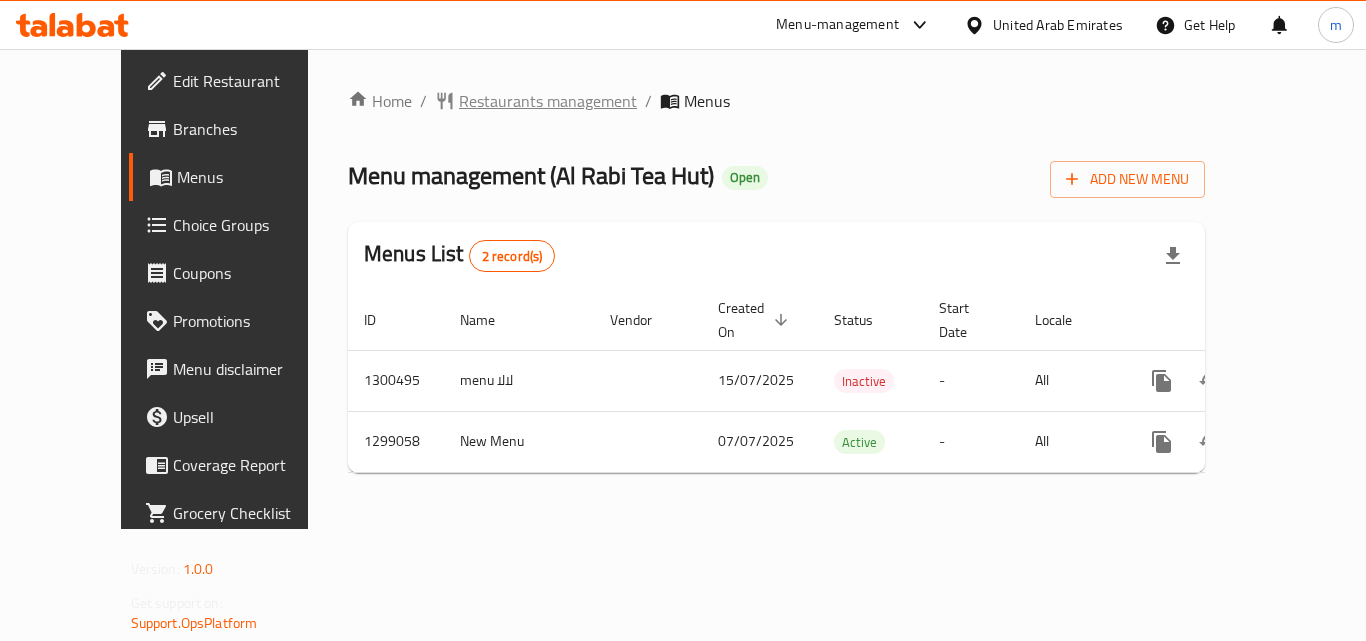 click on "Restaurants management" at bounding box center [548, 101] 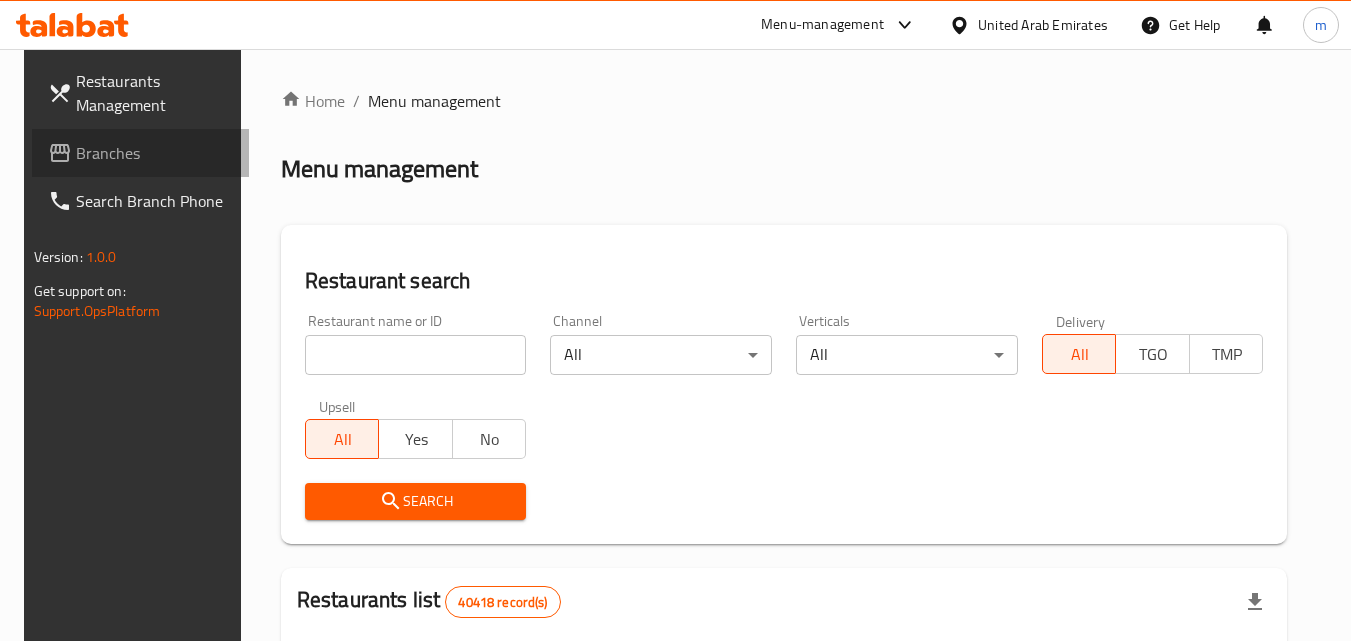 click on "Branches" at bounding box center (155, 153) 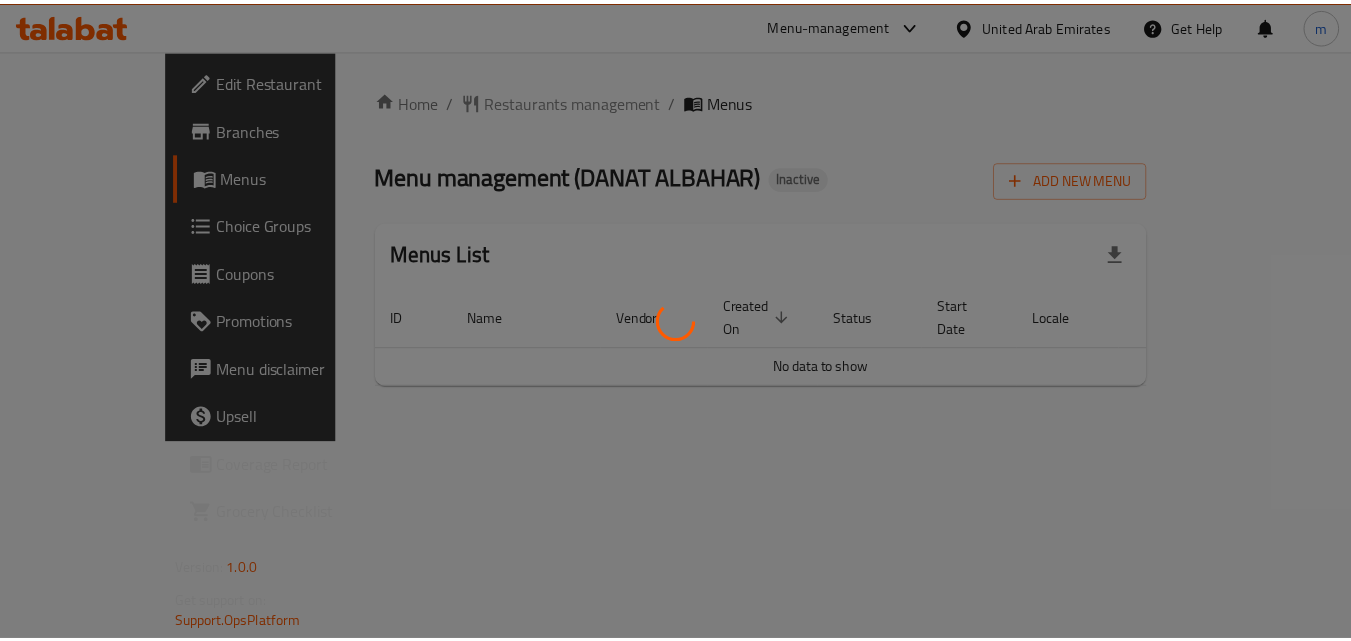 scroll, scrollTop: 0, scrollLeft: 0, axis: both 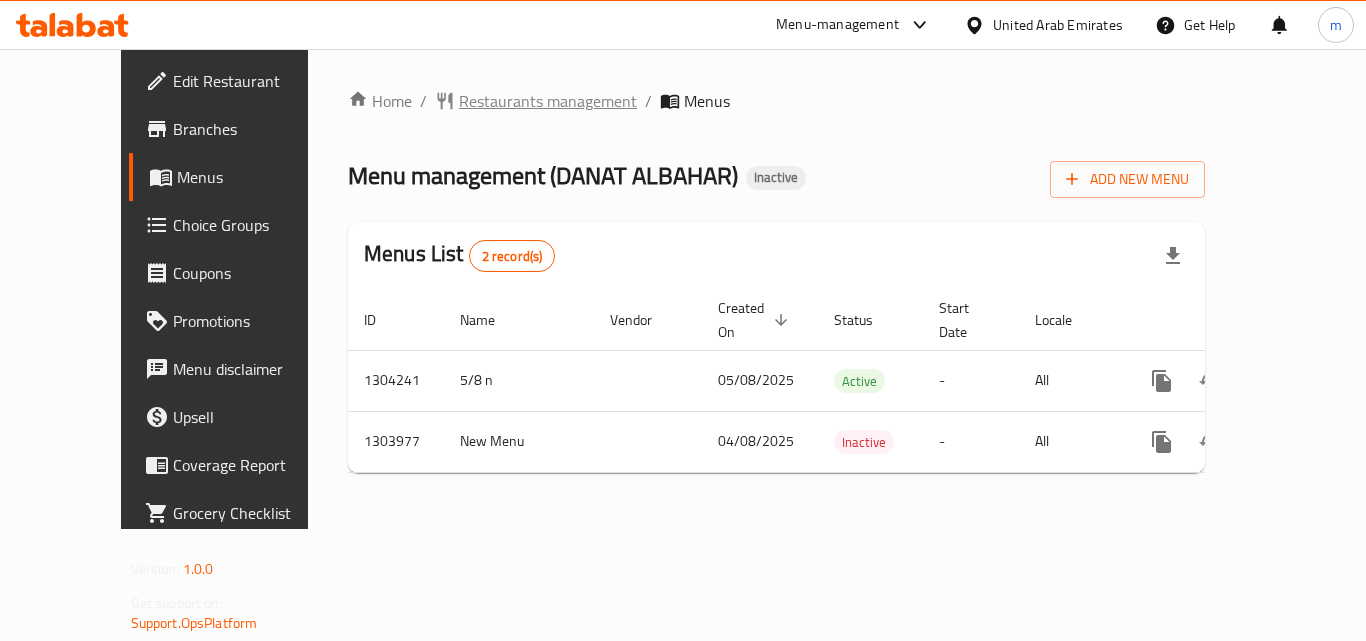 click on "Restaurants management" at bounding box center [548, 101] 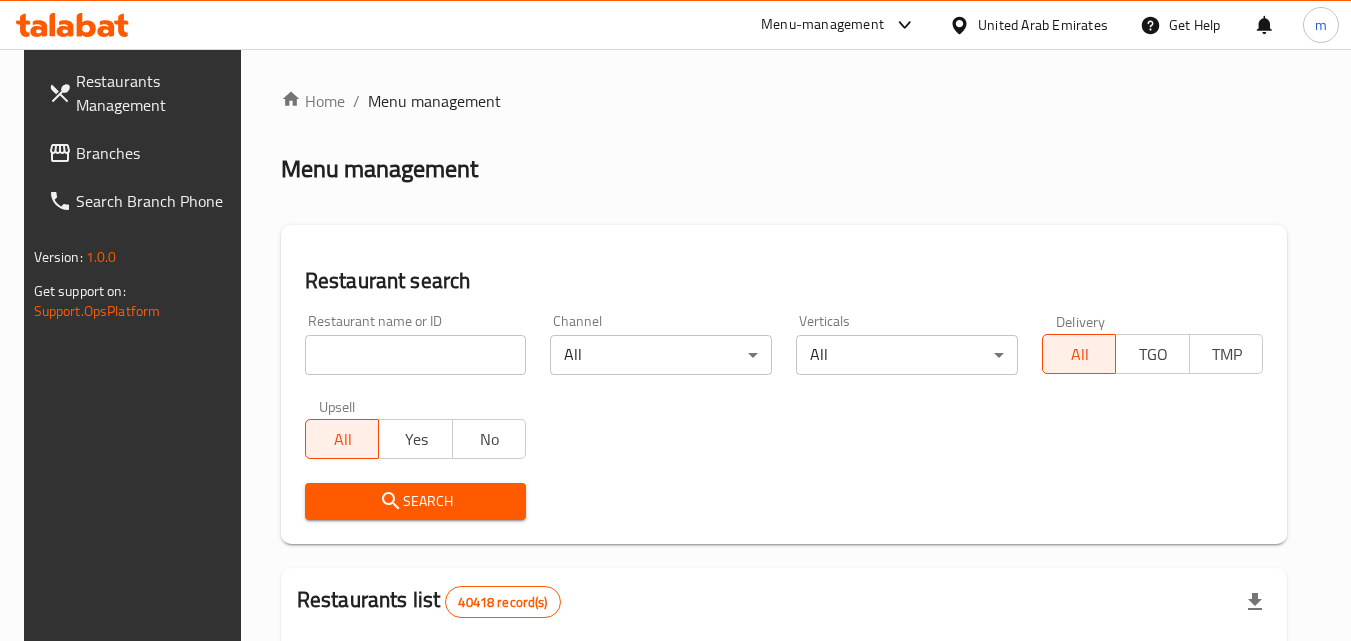 click on "Branches" at bounding box center [155, 153] 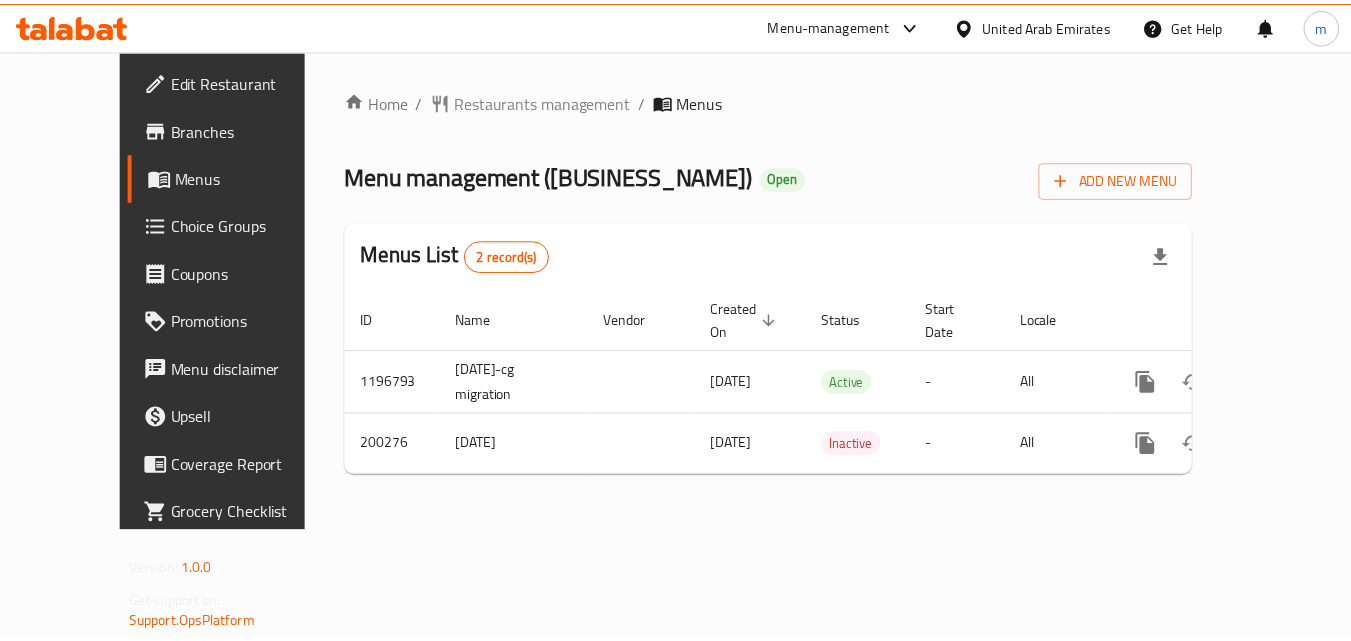 scroll, scrollTop: 0, scrollLeft: 0, axis: both 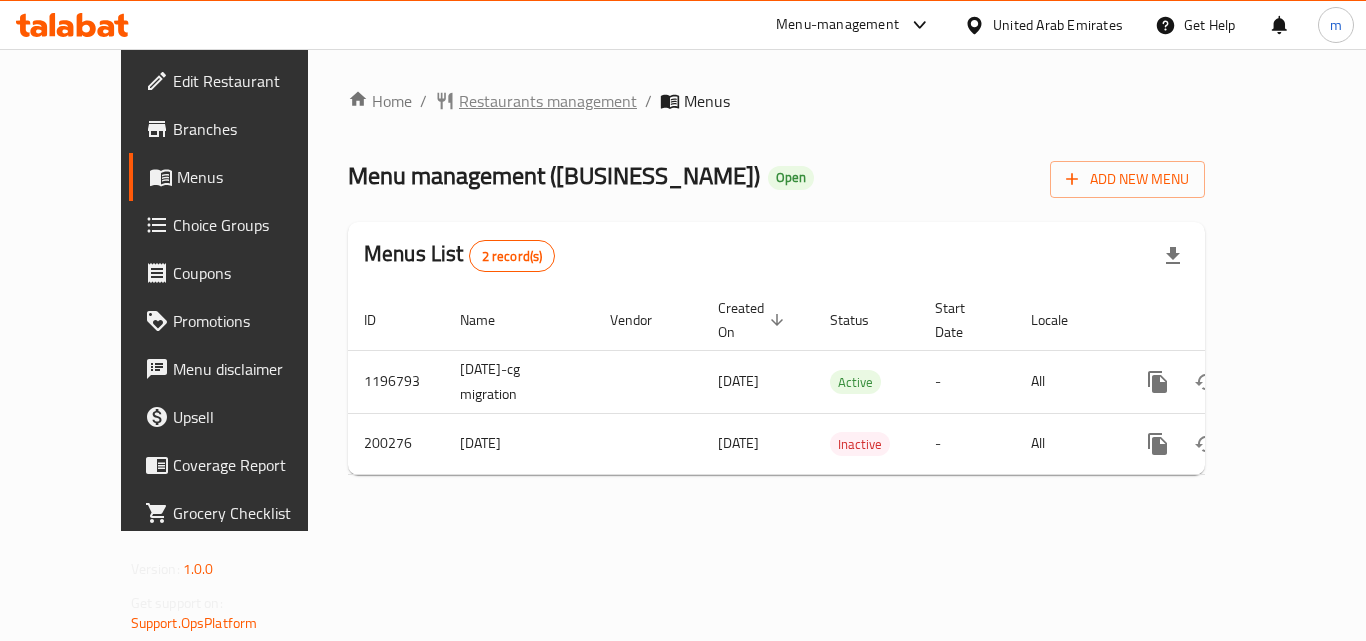 click on "Restaurants management" at bounding box center [548, 101] 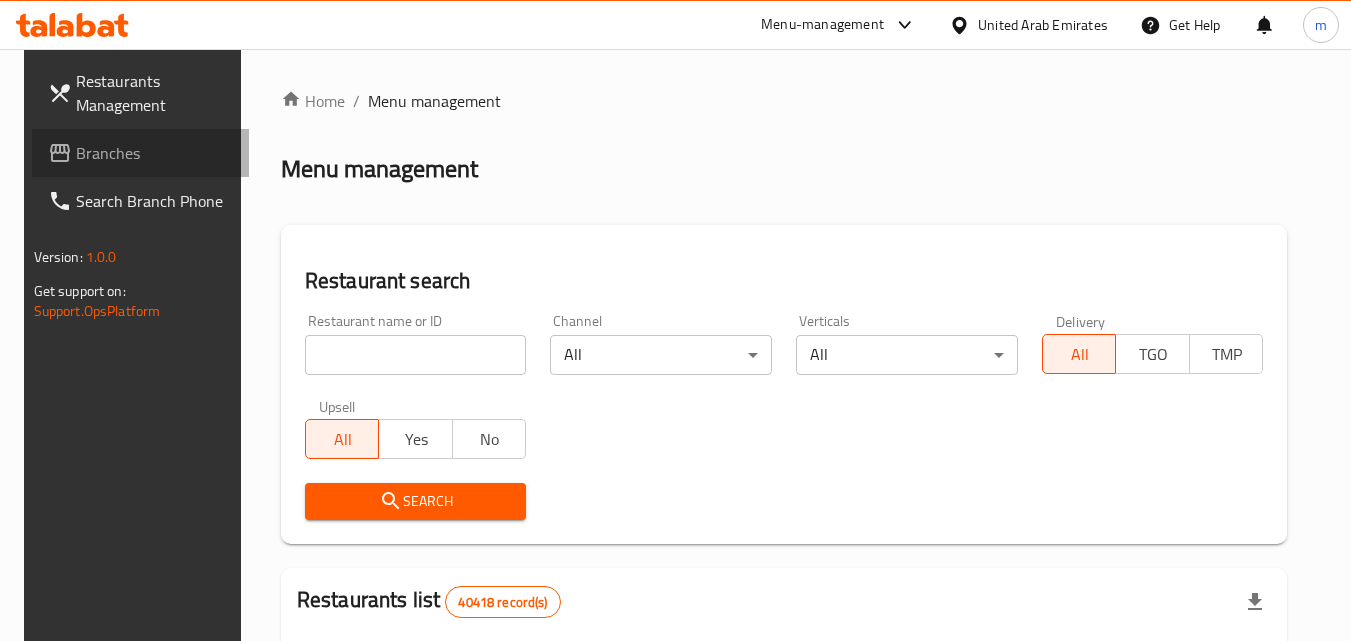 click on "Branches" at bounding box center (155, 153) 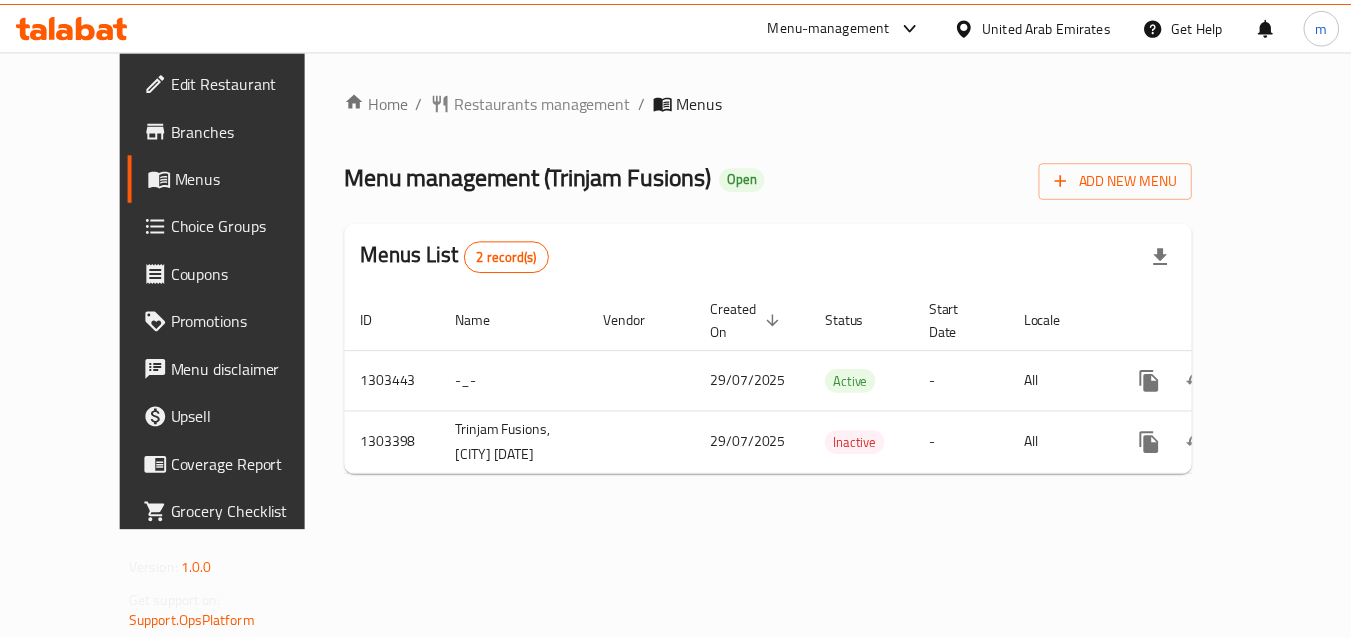 scroll, scrollTop: 0, scrollLeft: 0, axis: both 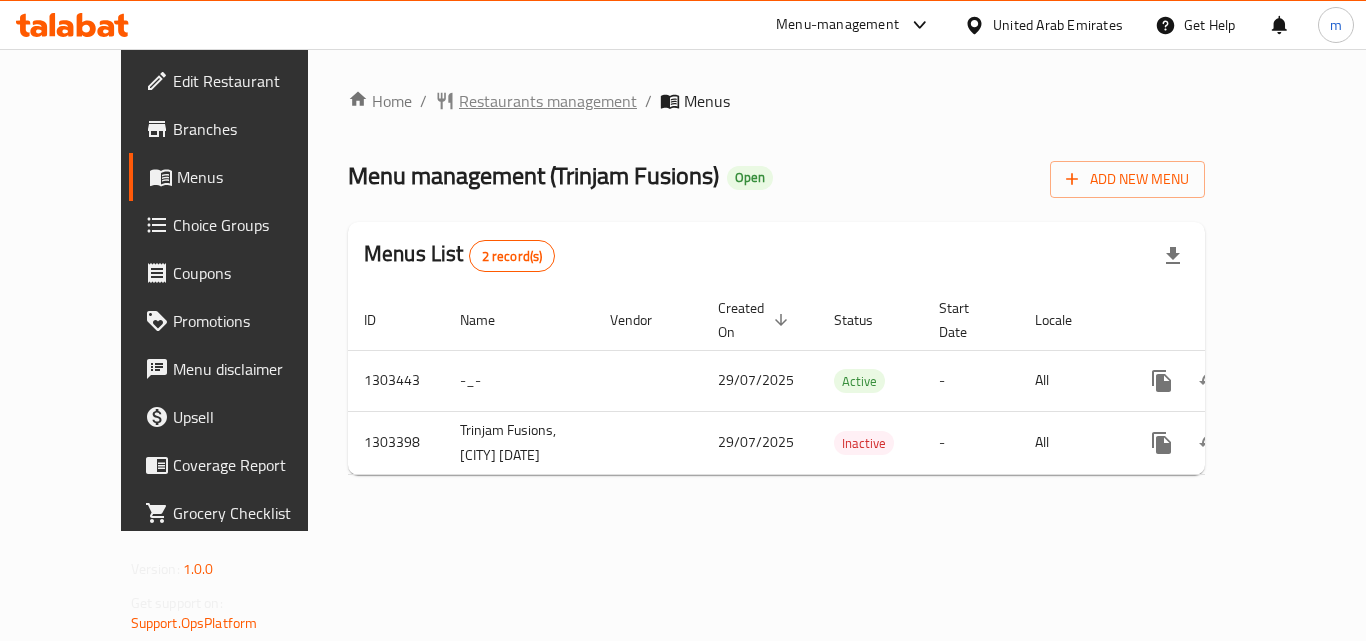 click on "Restaurants management" at bounding box center (548, 101) 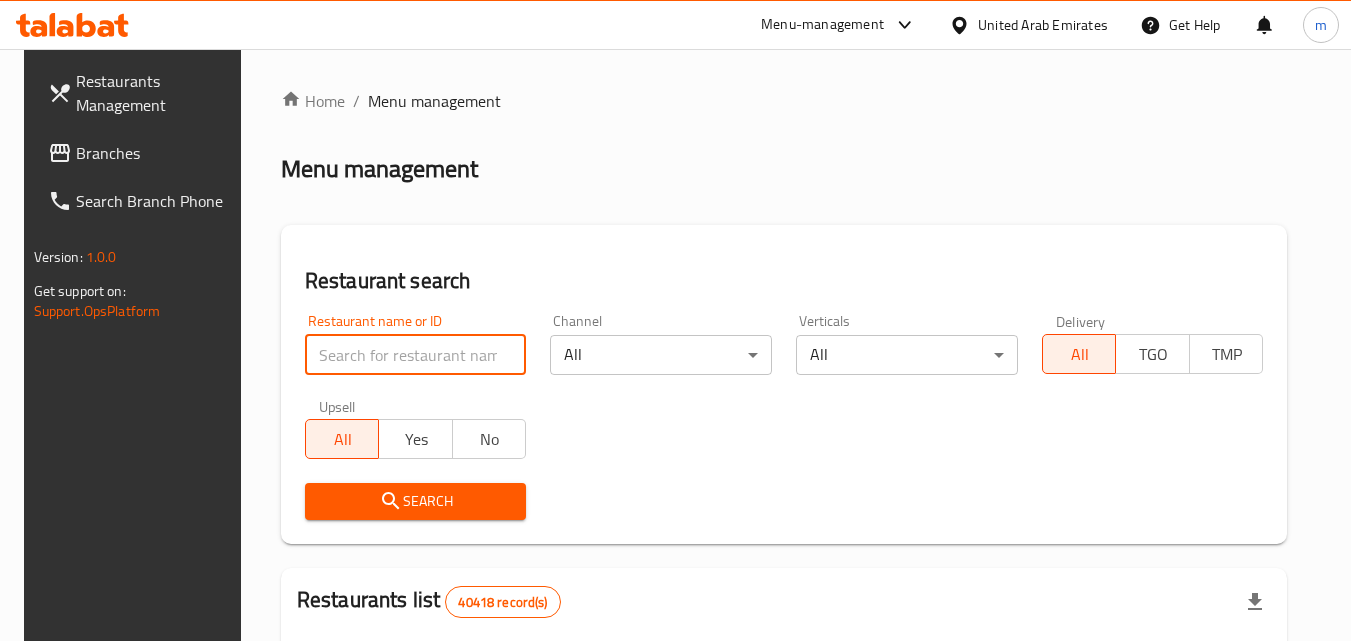 click at bounding box center [416, 355] 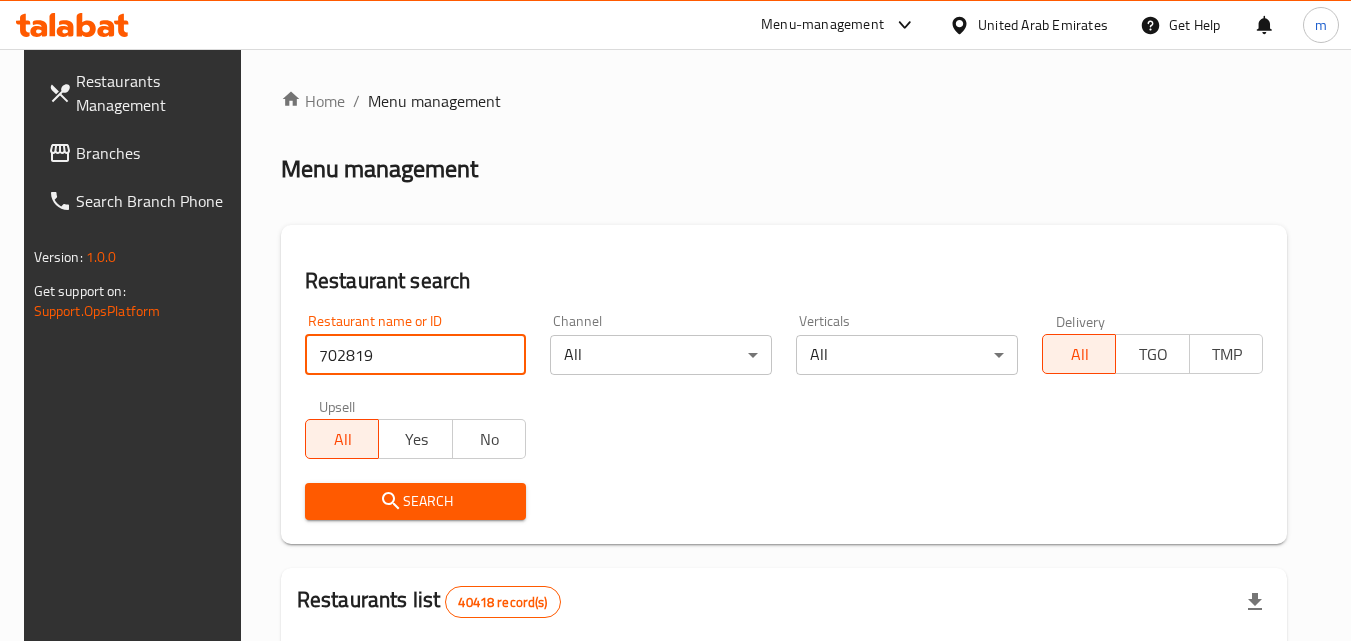 type on "702819" 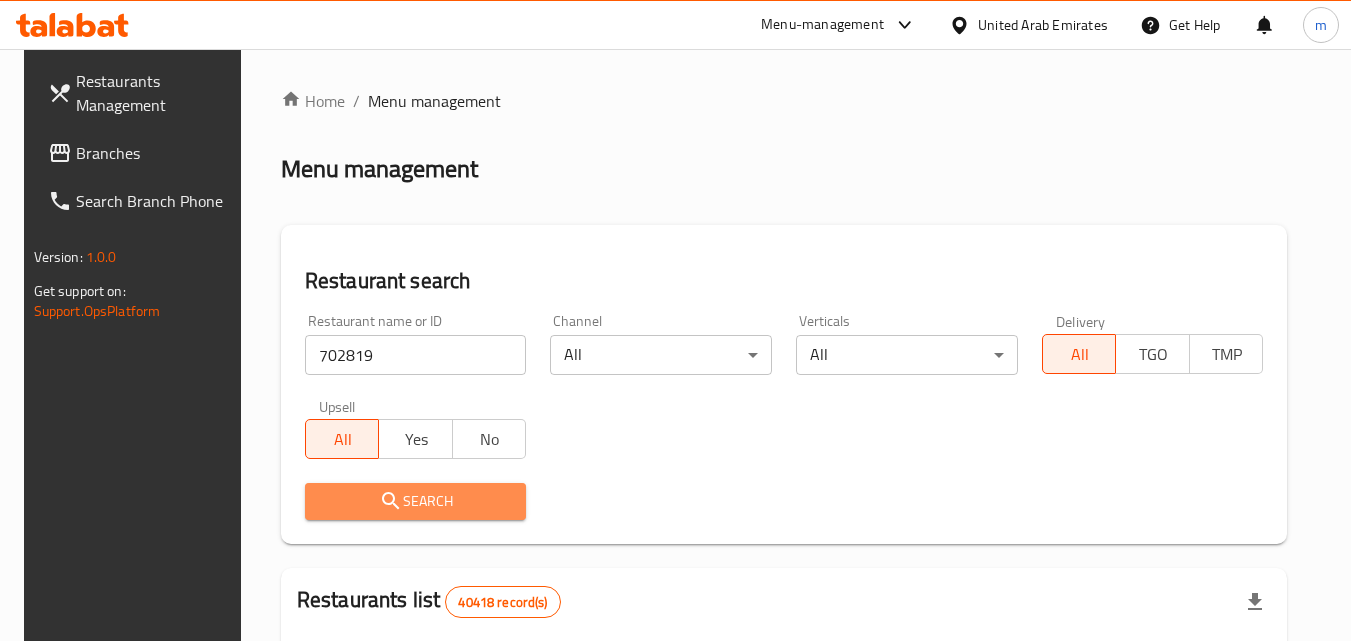 click on "Search" at bounding box center (416, 501) 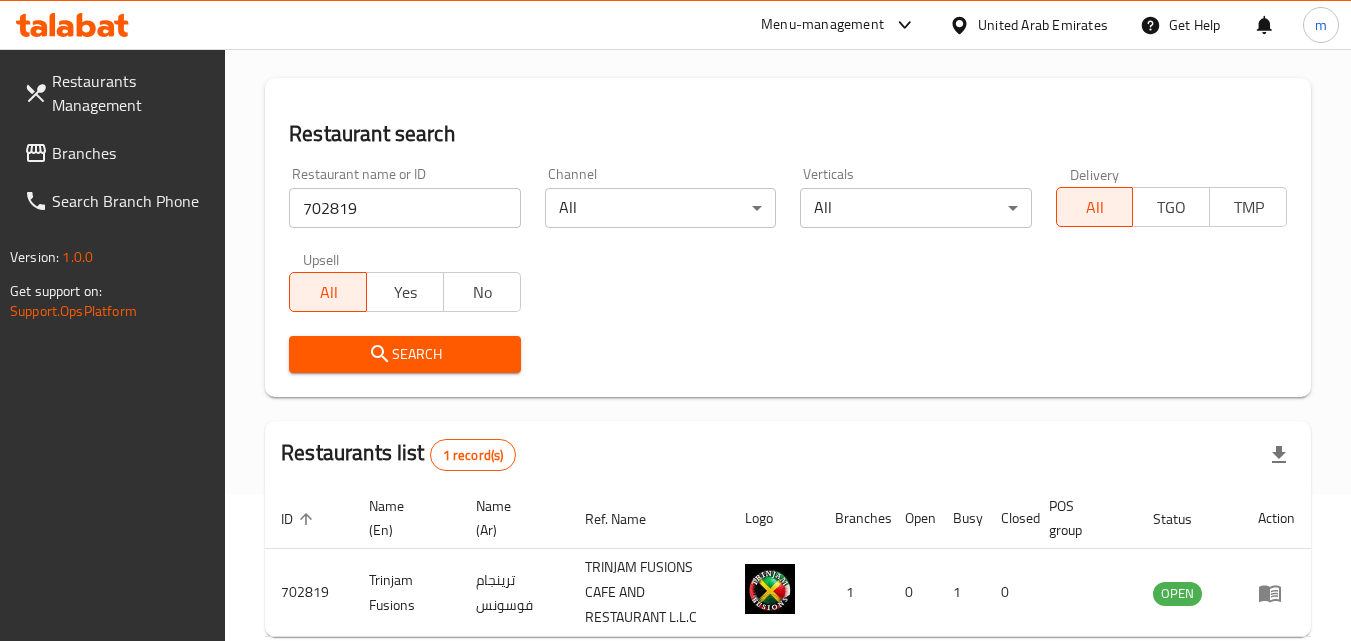 scroll, scrollTop: 251, scrollLeft: 0, axis: vertical 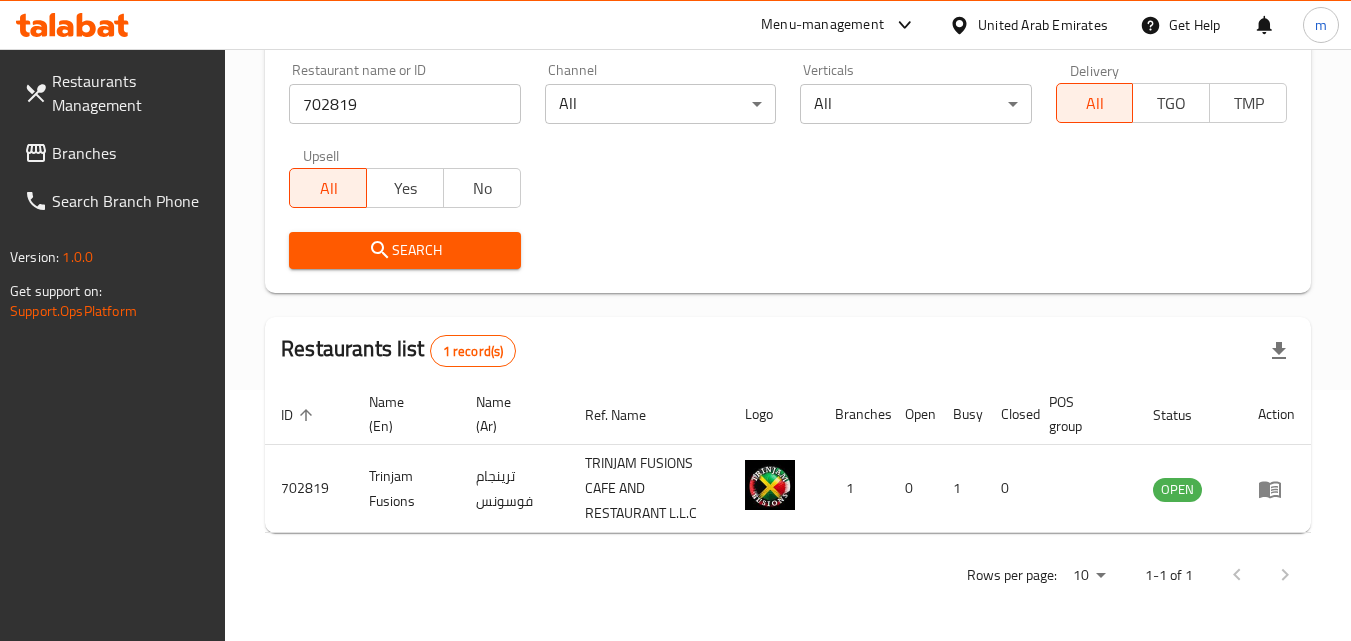 click on "United Arab Emirates" at bounding box center [1043, 25] 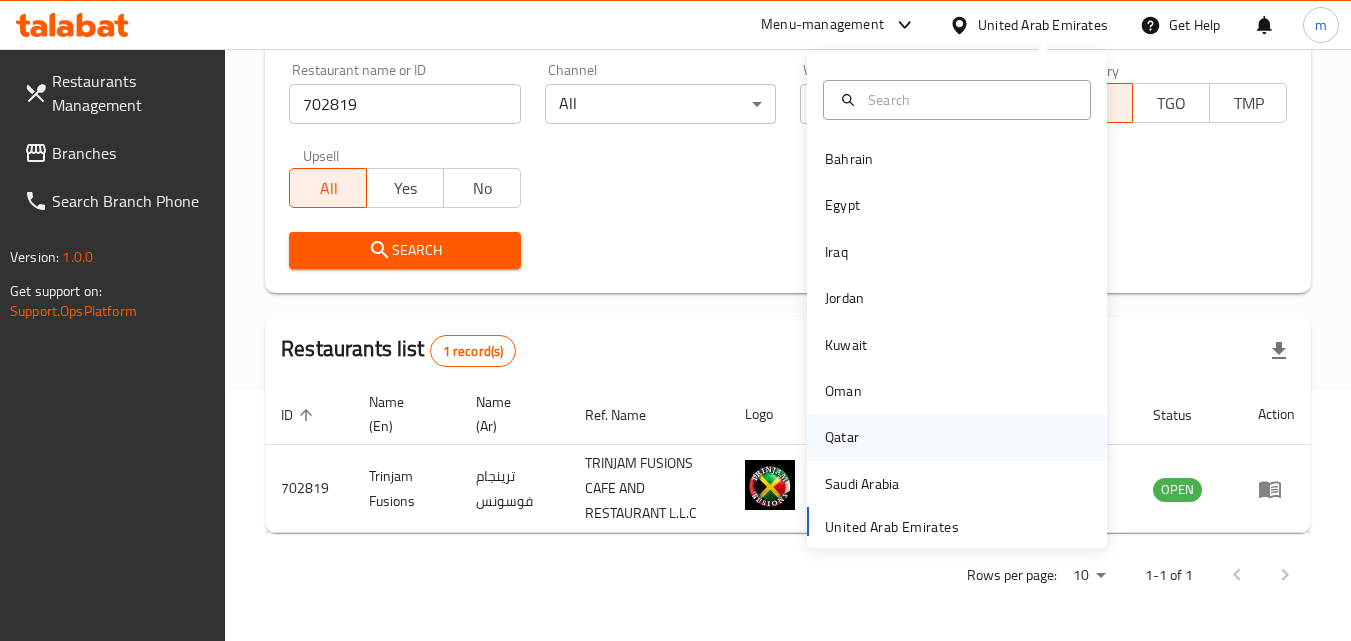 click on "Qatar" at bounding box center (842, 437) 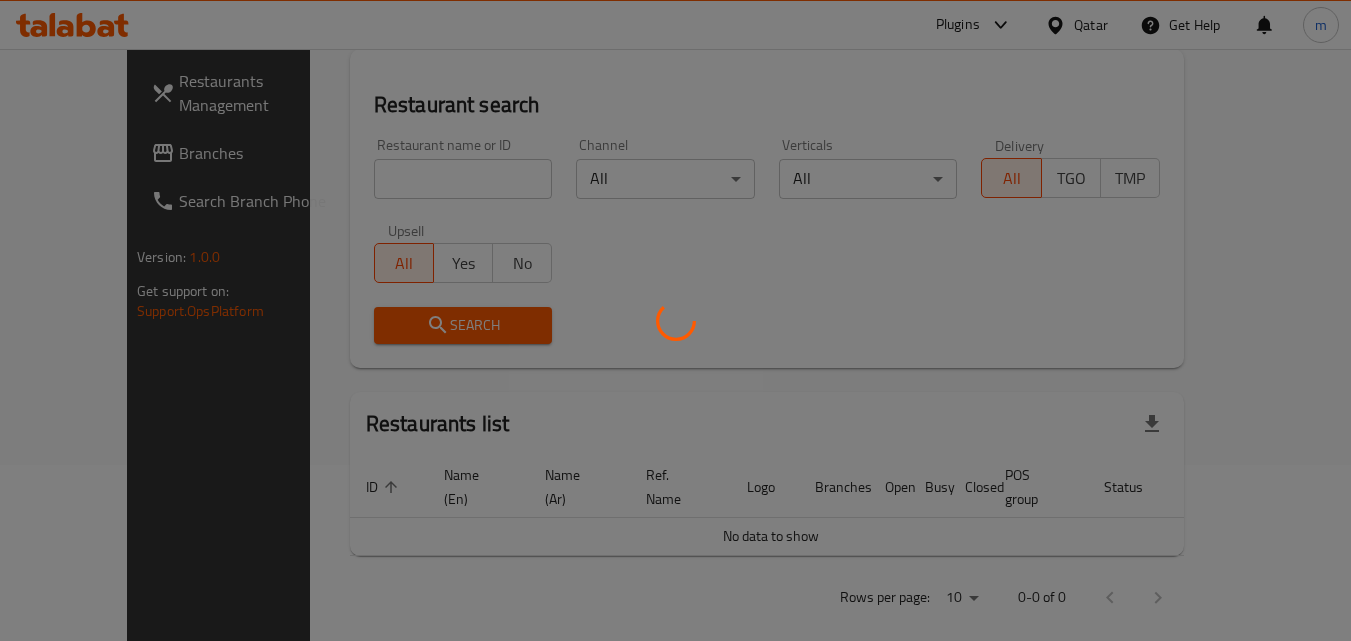 scroll, scrollTop: 251, scrollLeft: 0, axis: vertical 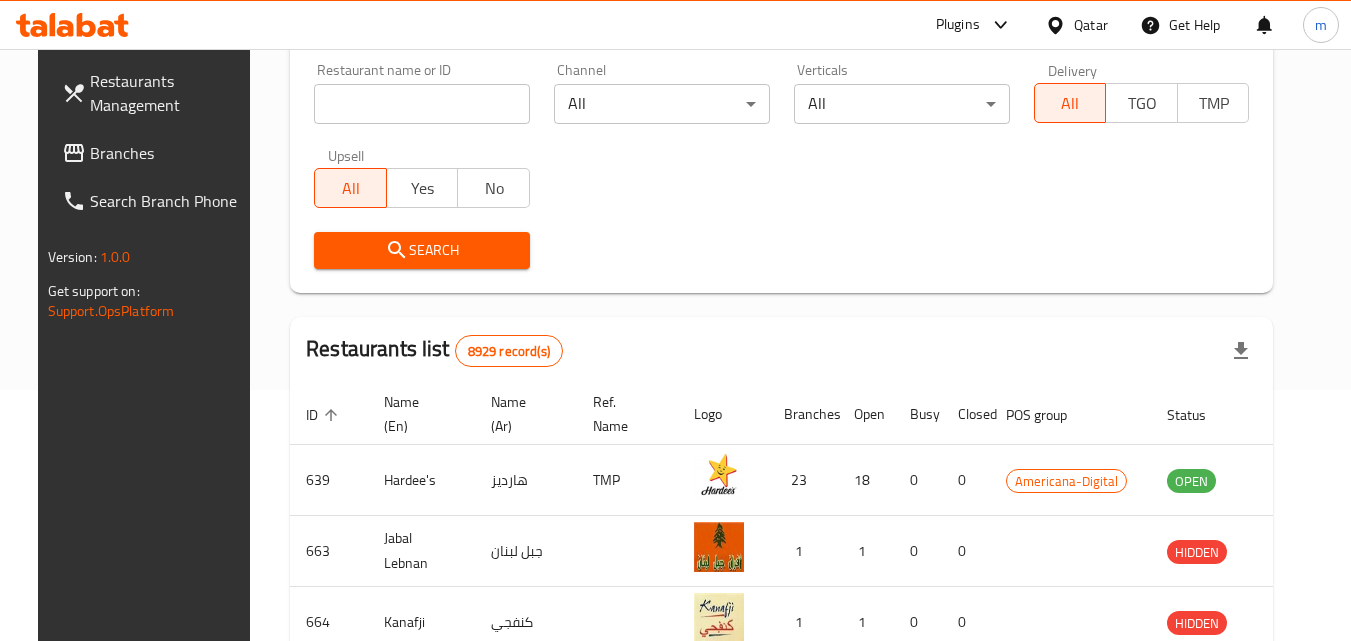 click on "Branches" at bounding box center [169, 153] 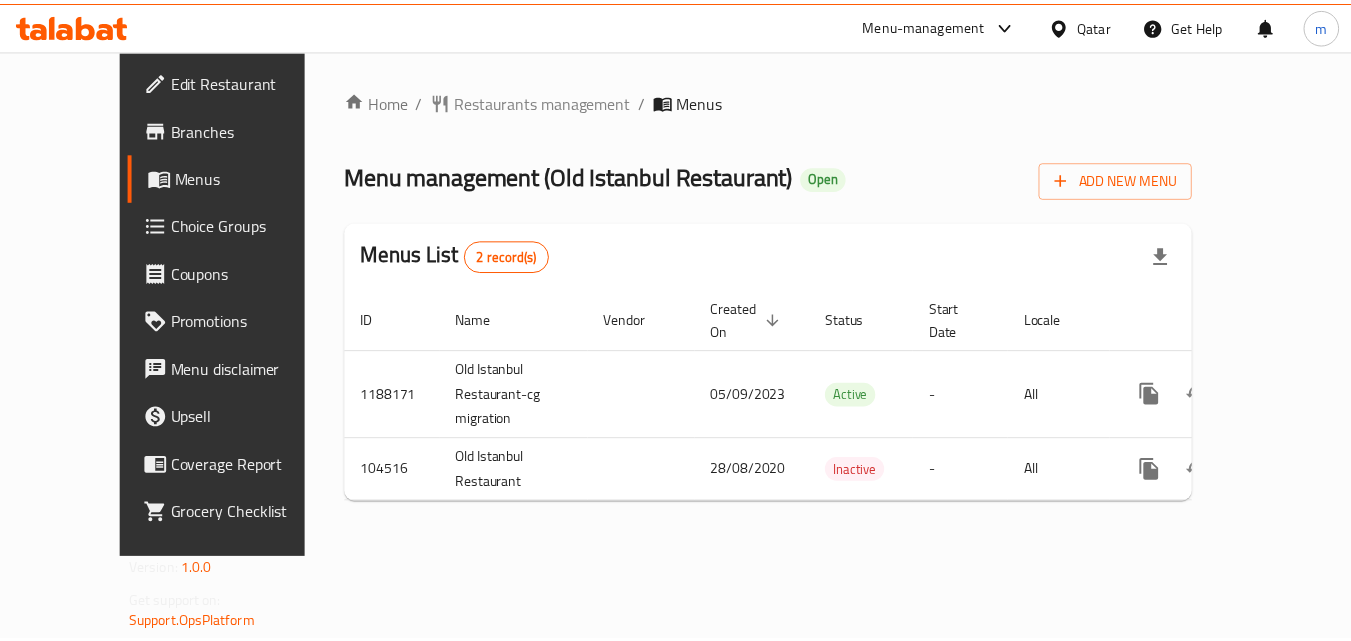 scroll, scrollTop: 0, scrollLeft: 0, axis: both 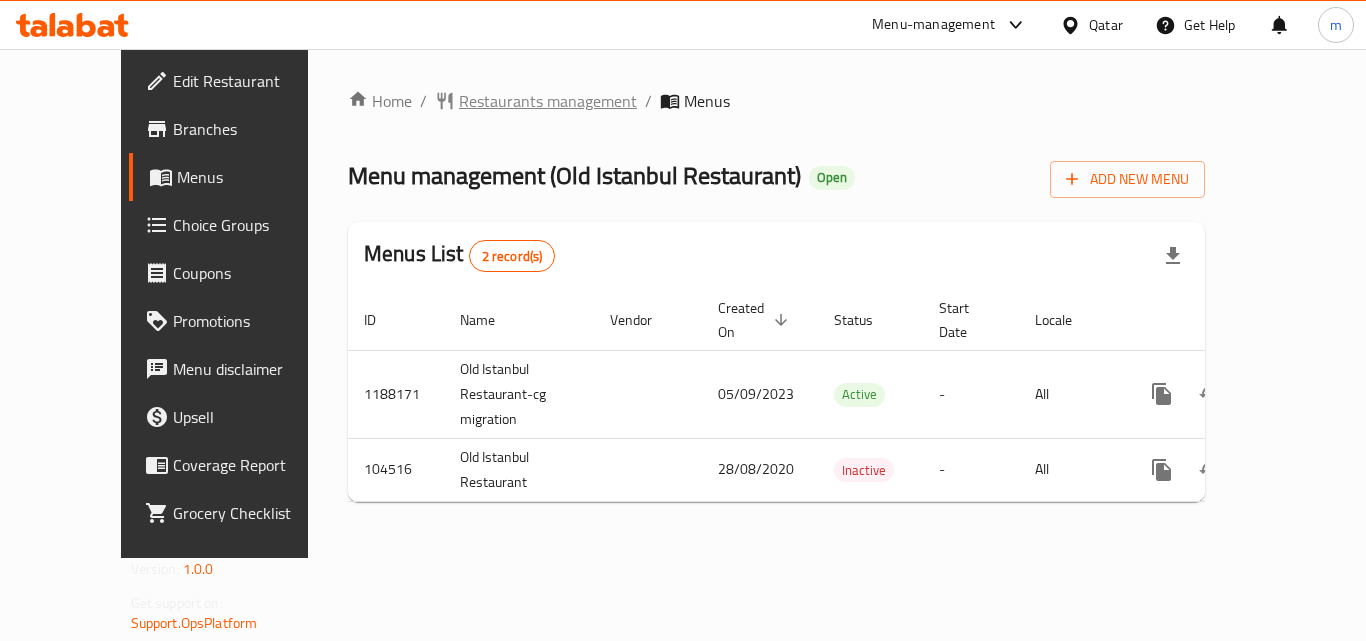 click on "Restaurants management" at bounding box center [548, 101] 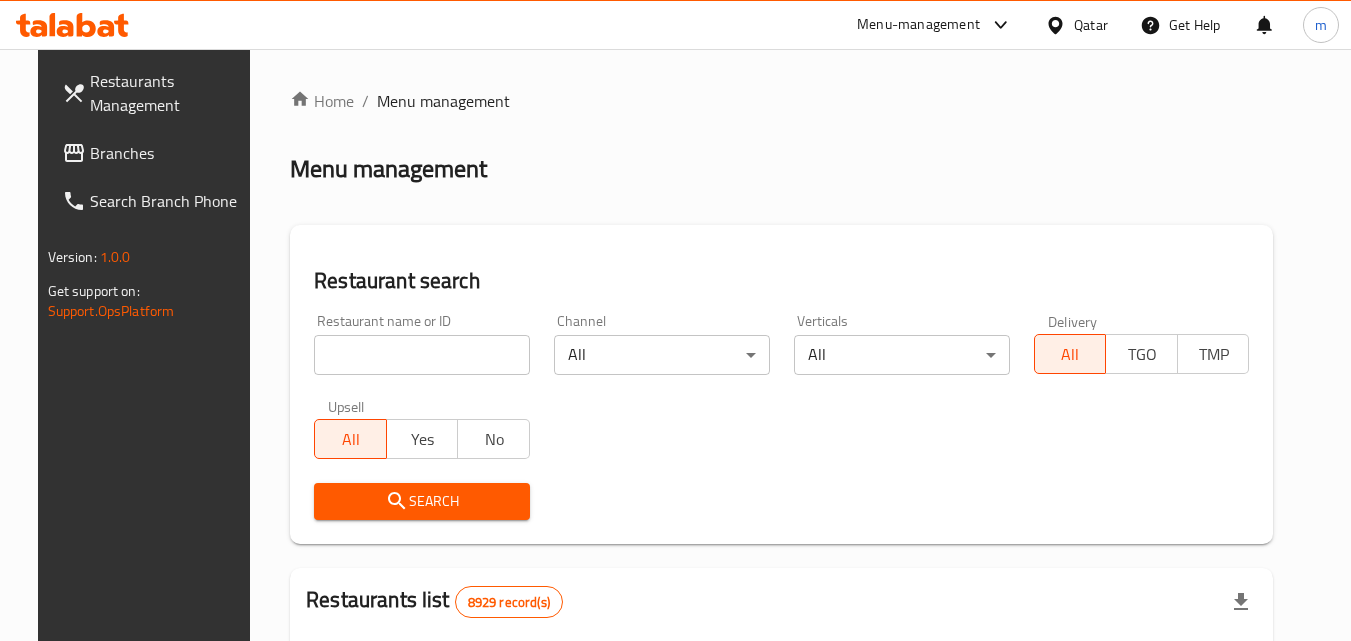 click at bounding box center [422, 355] 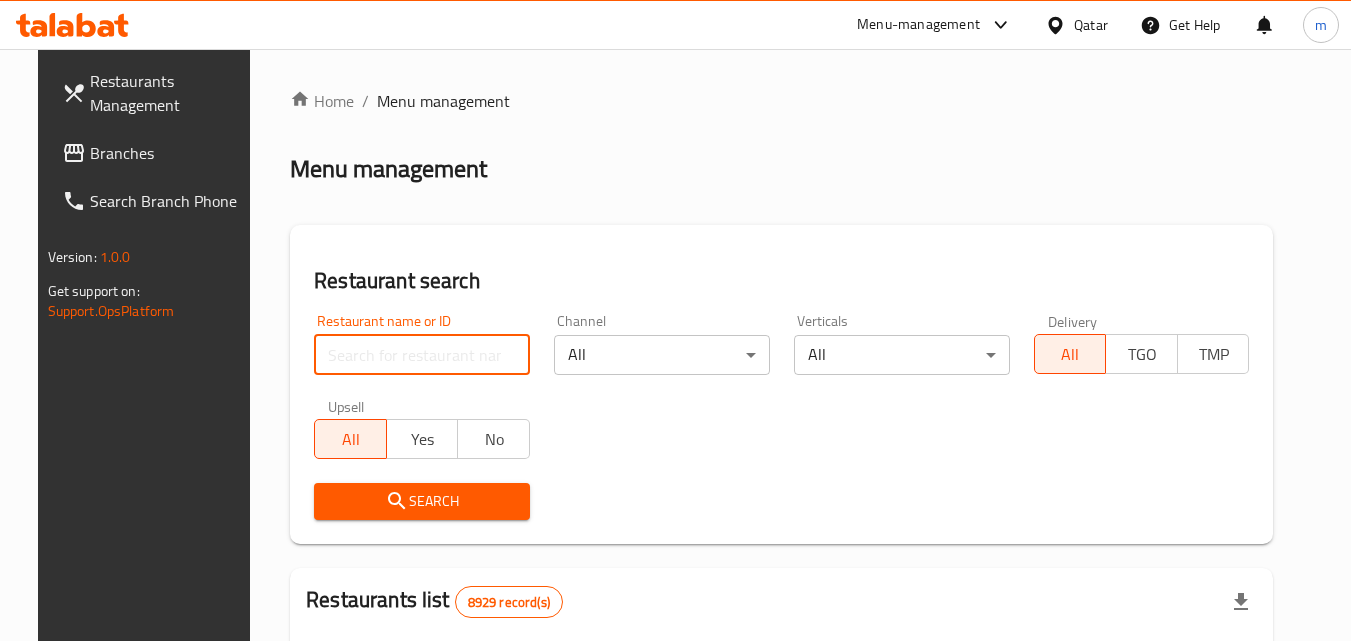 paste on "602885" 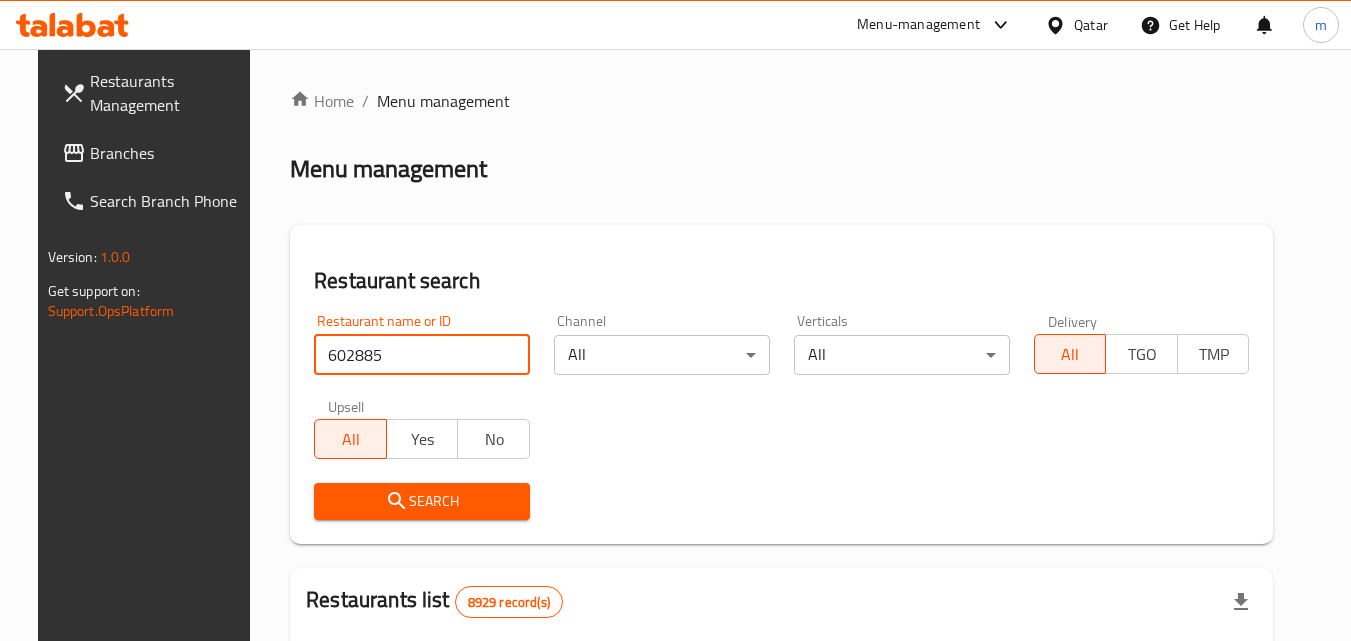 type on "602885" 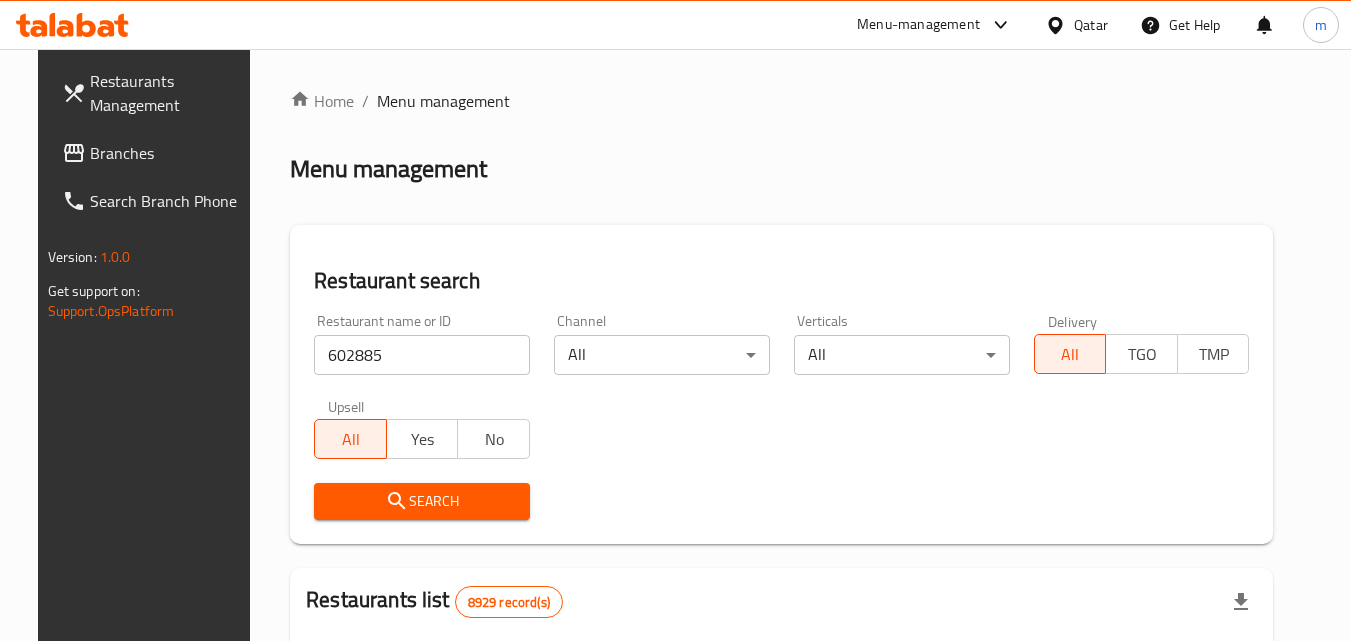 click on "Search" at bounding box center [422, 501] 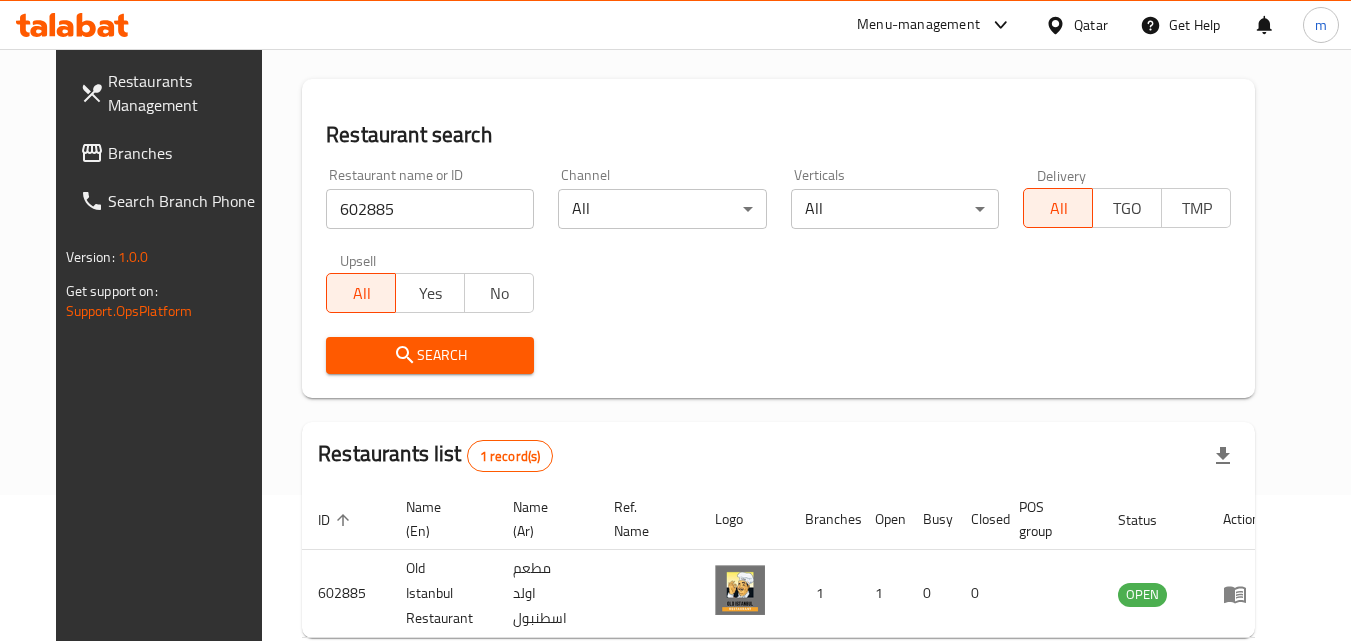 scroll, scrollTop: 0, scrollLeft: 0, axis: both 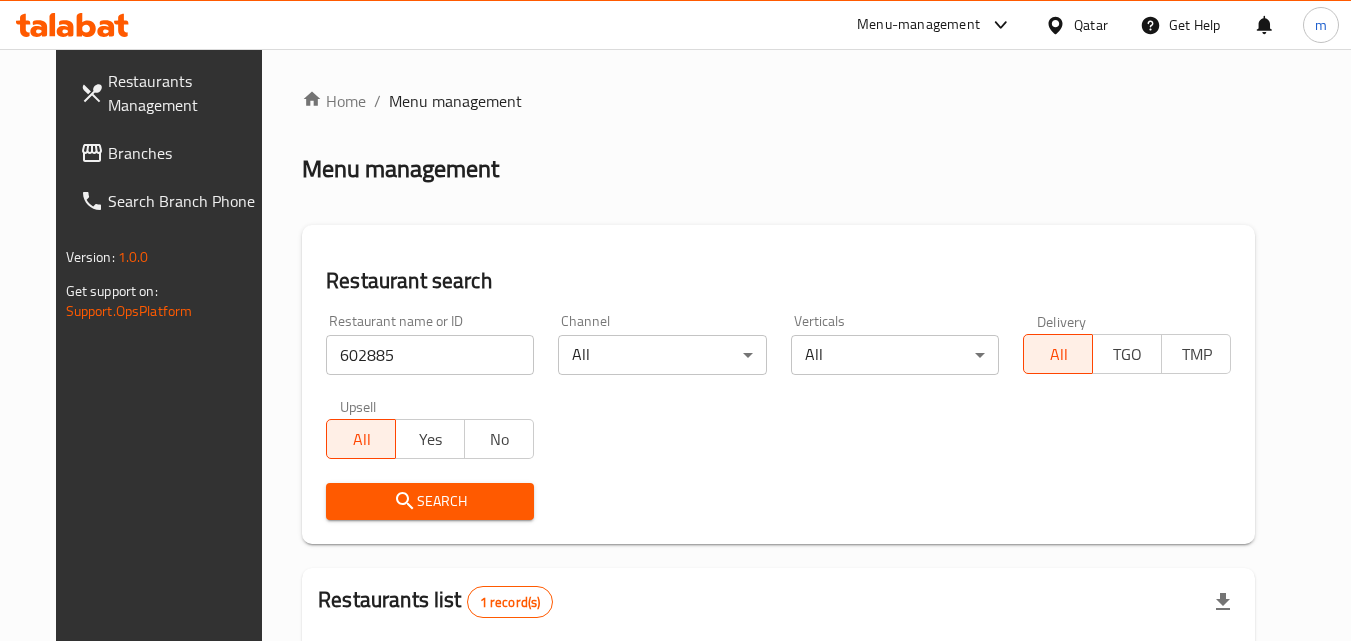 click at bounding box center [1059, 25] 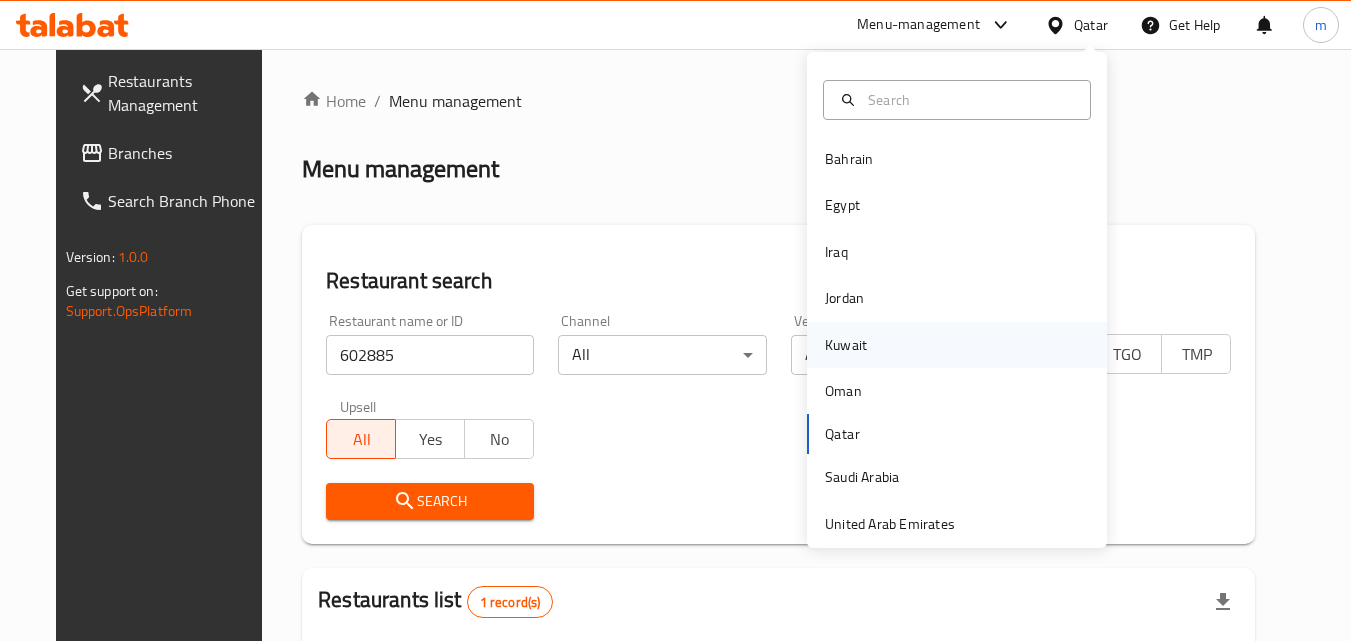 click on "Kuwait" at bounding box center (846, 345) 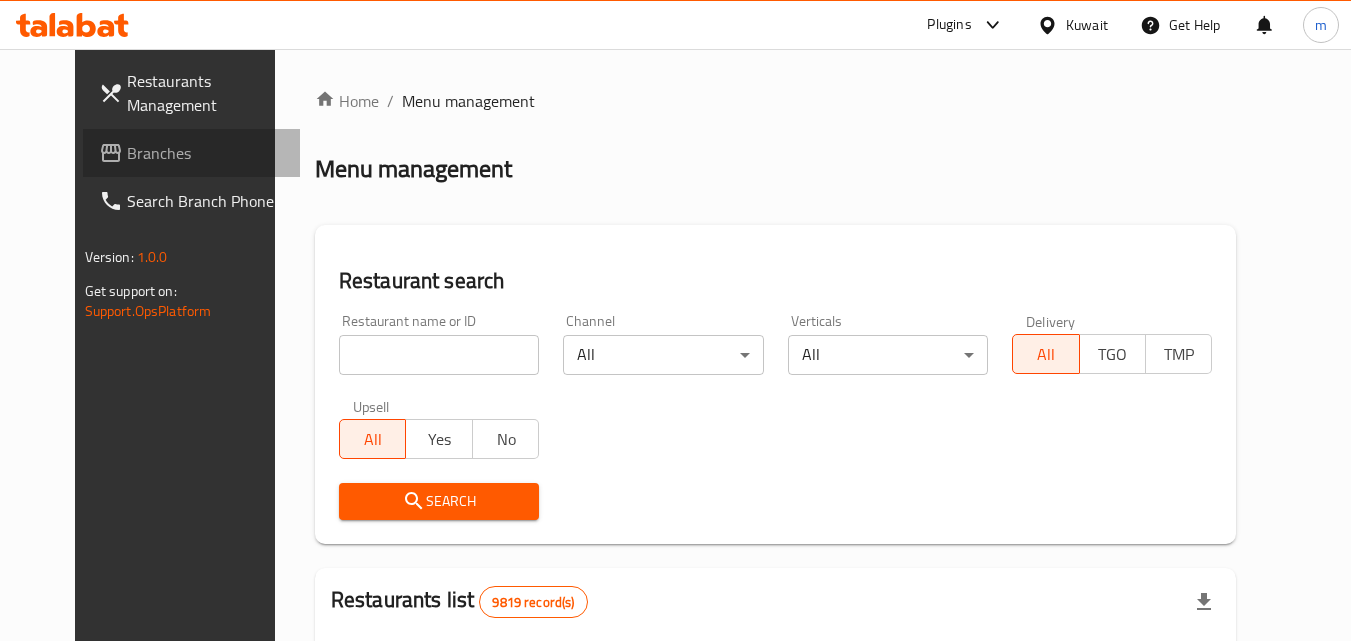 click on "Branches" at bounding box center [206, 153] 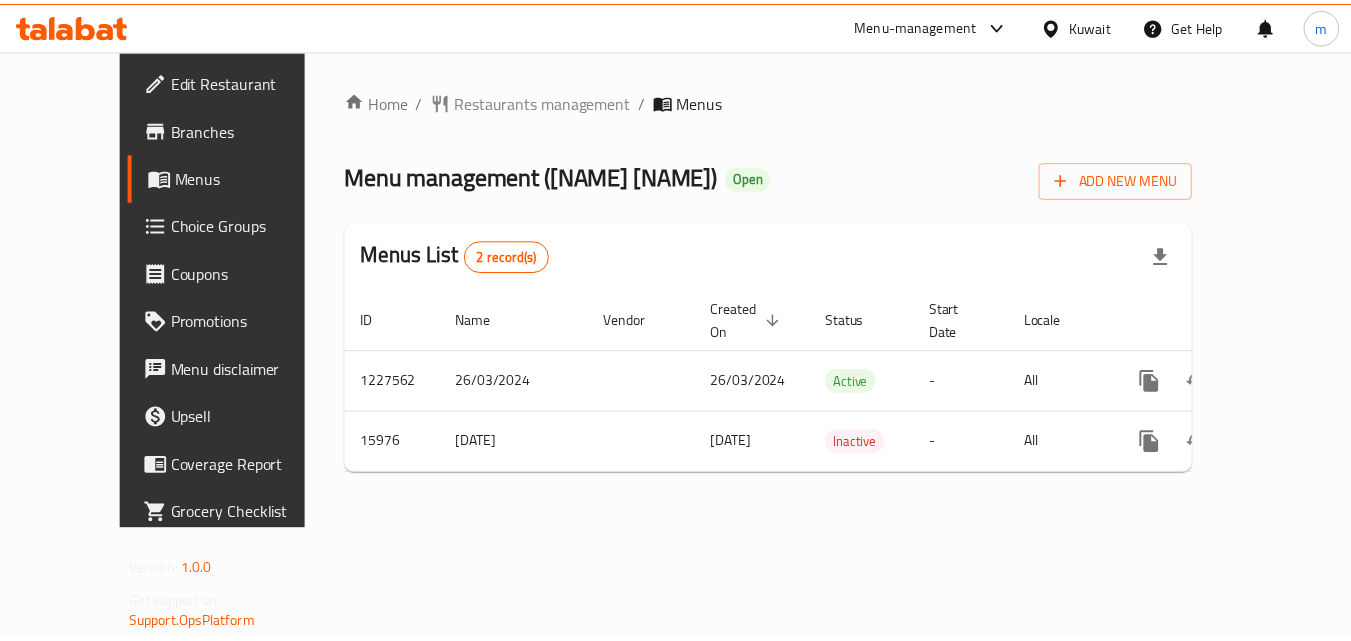 scroll, scrollTop: 0, scrollLeft: 0, axis: both 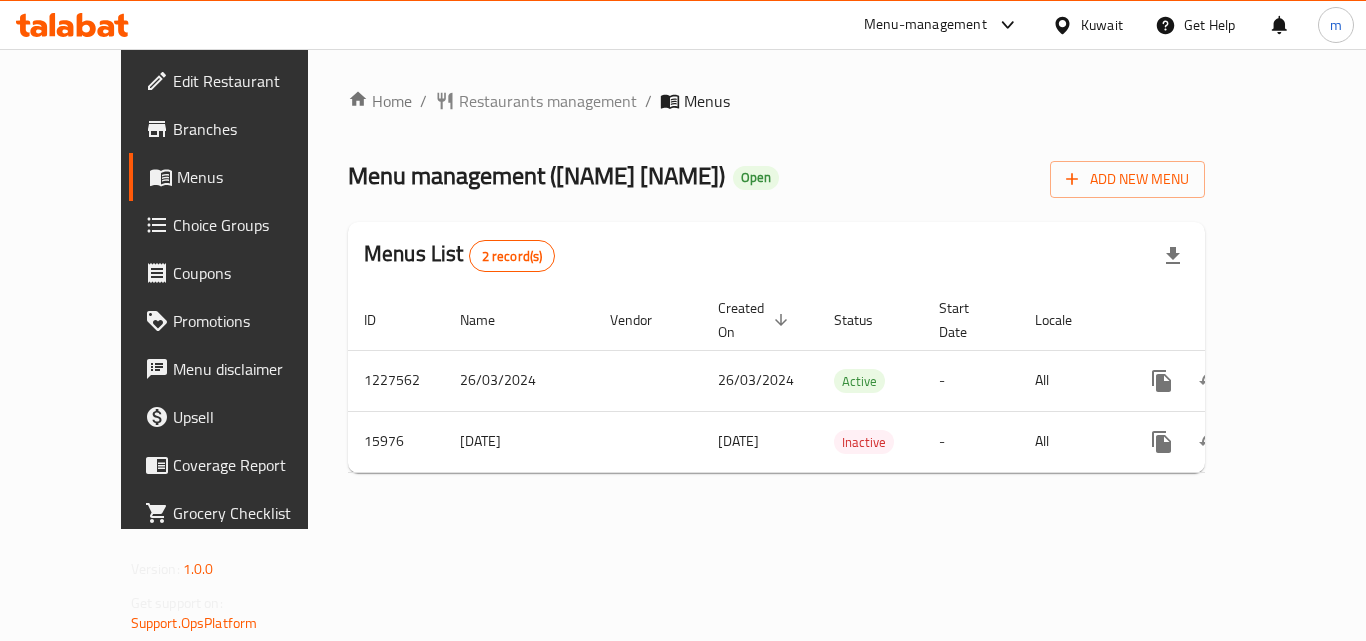 click on "Kuwait" at bounding box center (1102, 25) 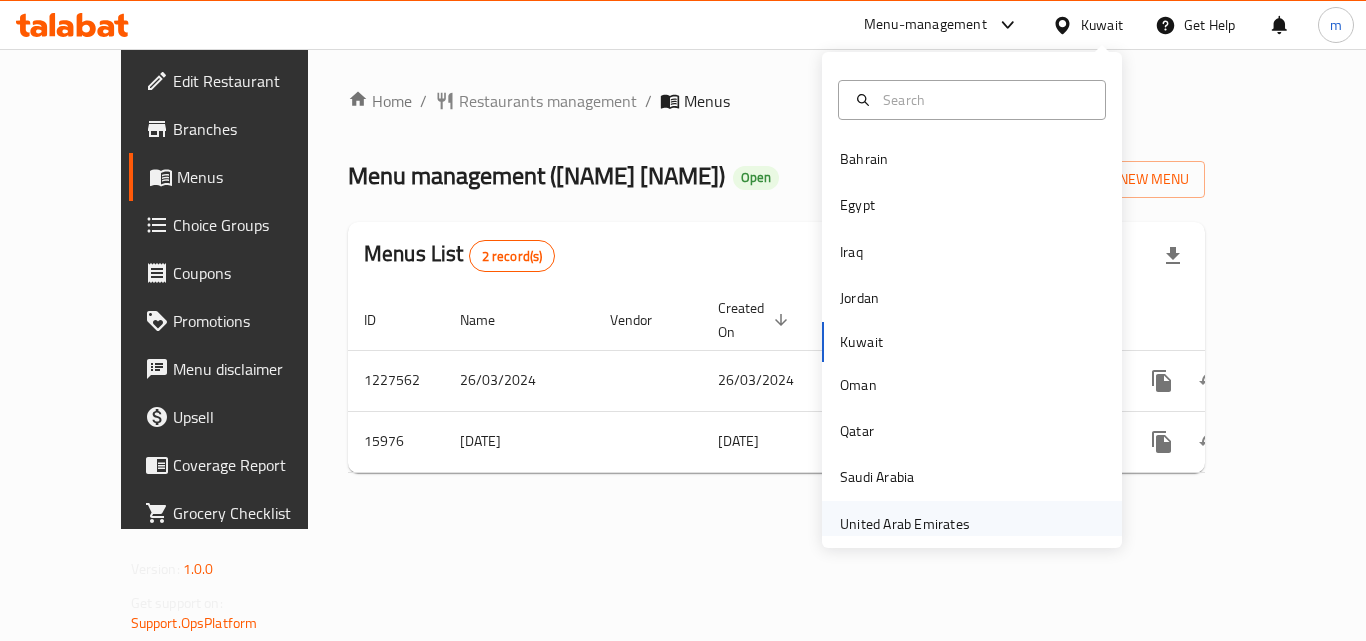 click on "United Arab Emirates" at bounding box center (905, 524) 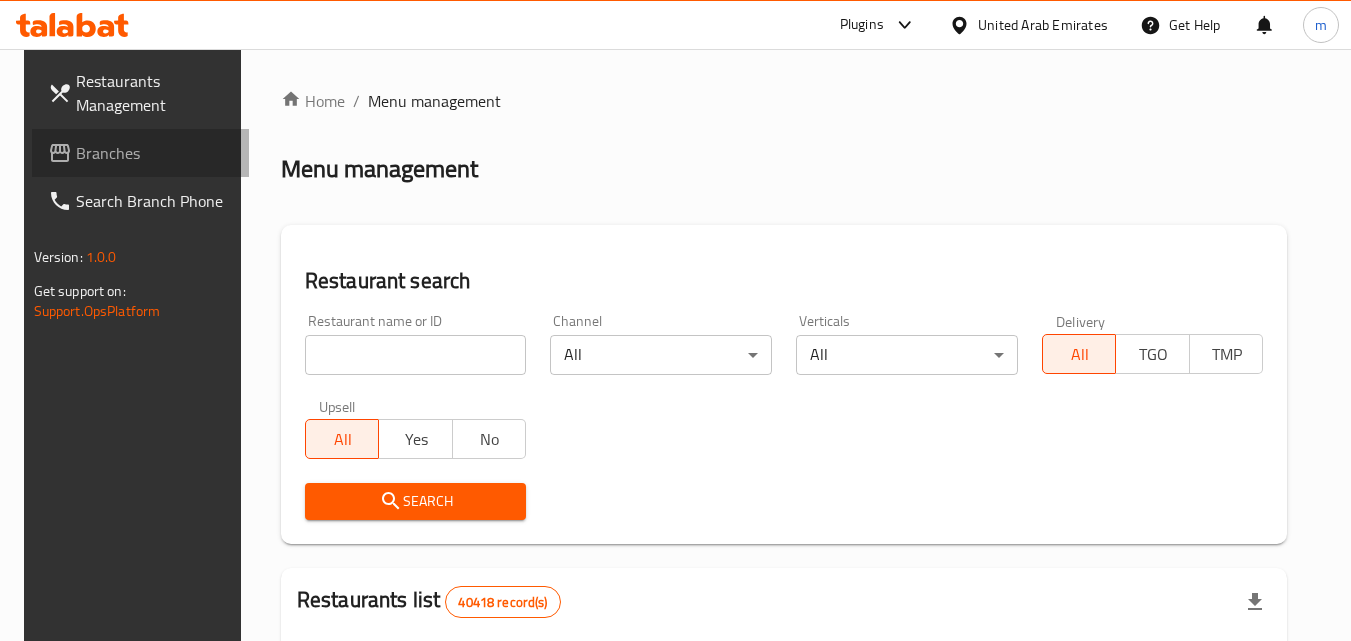 click on "Branches" at bounding box center [155, 153] 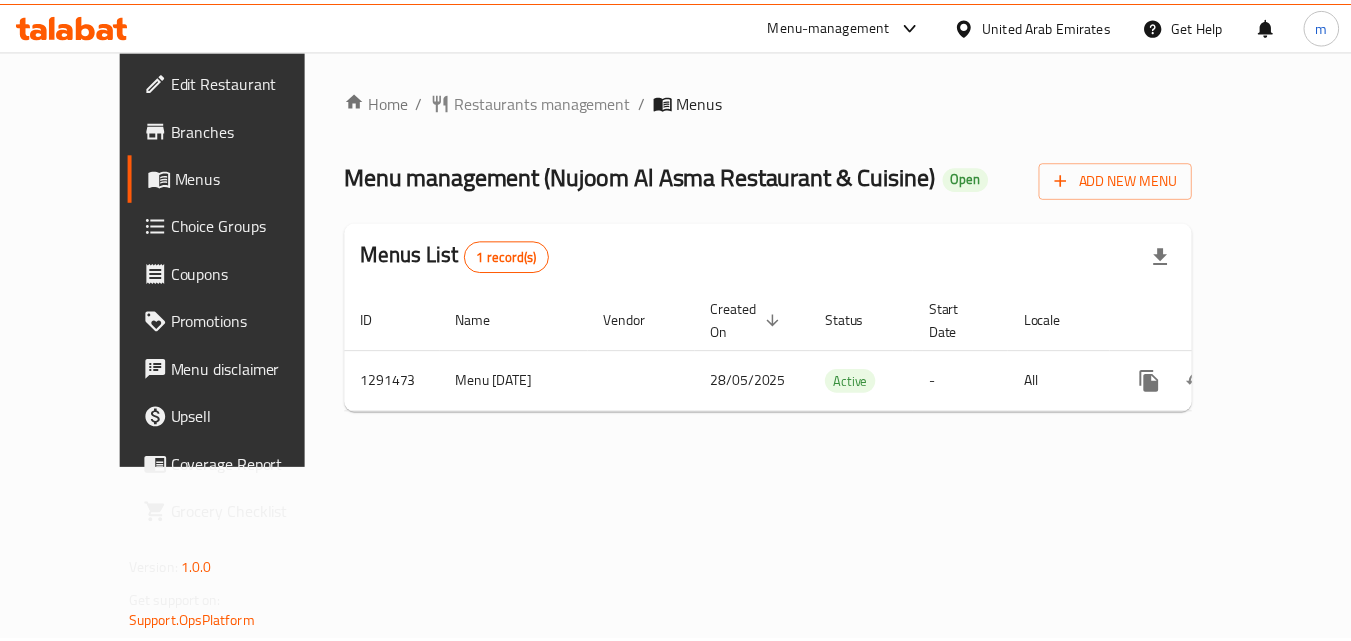 scroll, scrollTop: 0, scrollLeft: 0, axis: both 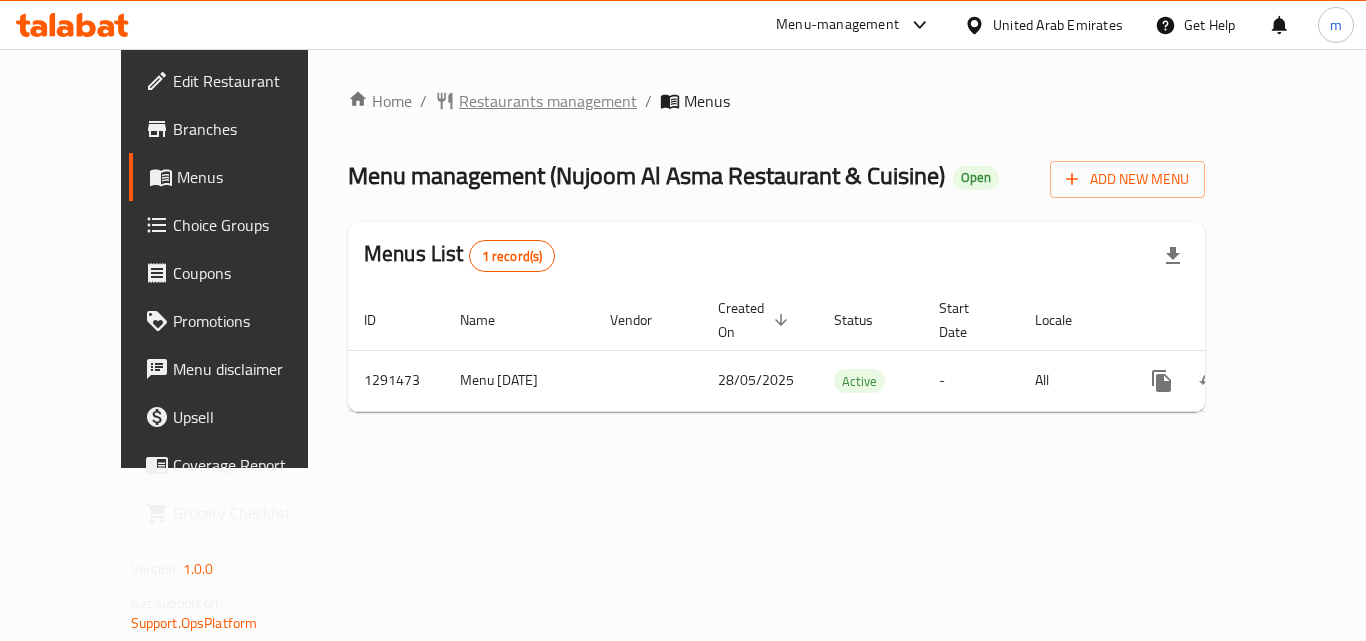 click on "Restaurants management" at bounding box center [548, 101] 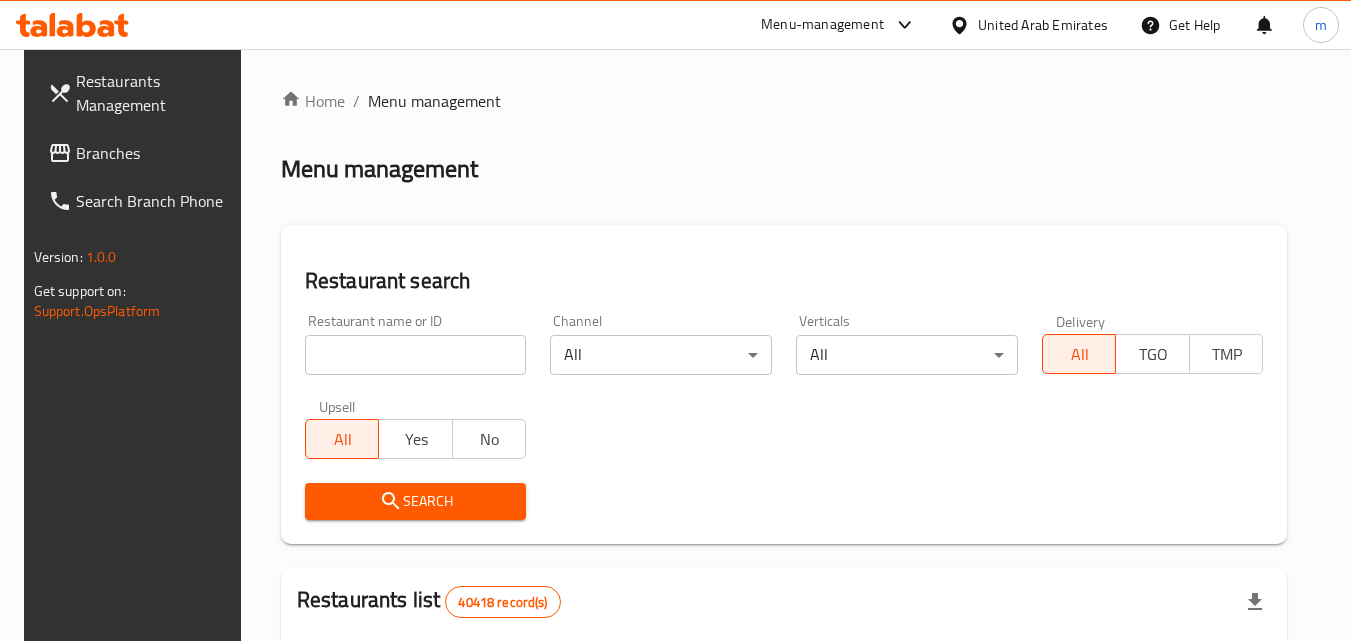 click on "Branches" at bounding box center (155, 153) 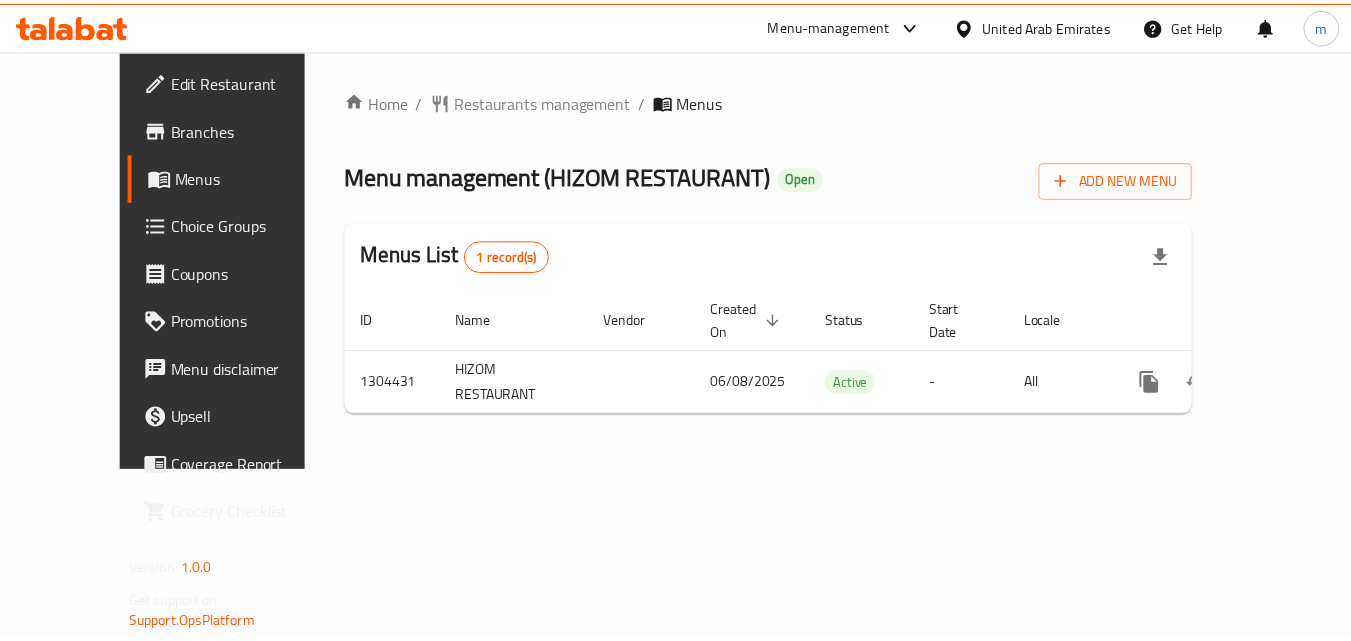 scroll, scrollTop: 0, scrollLeft: 0, axis: both 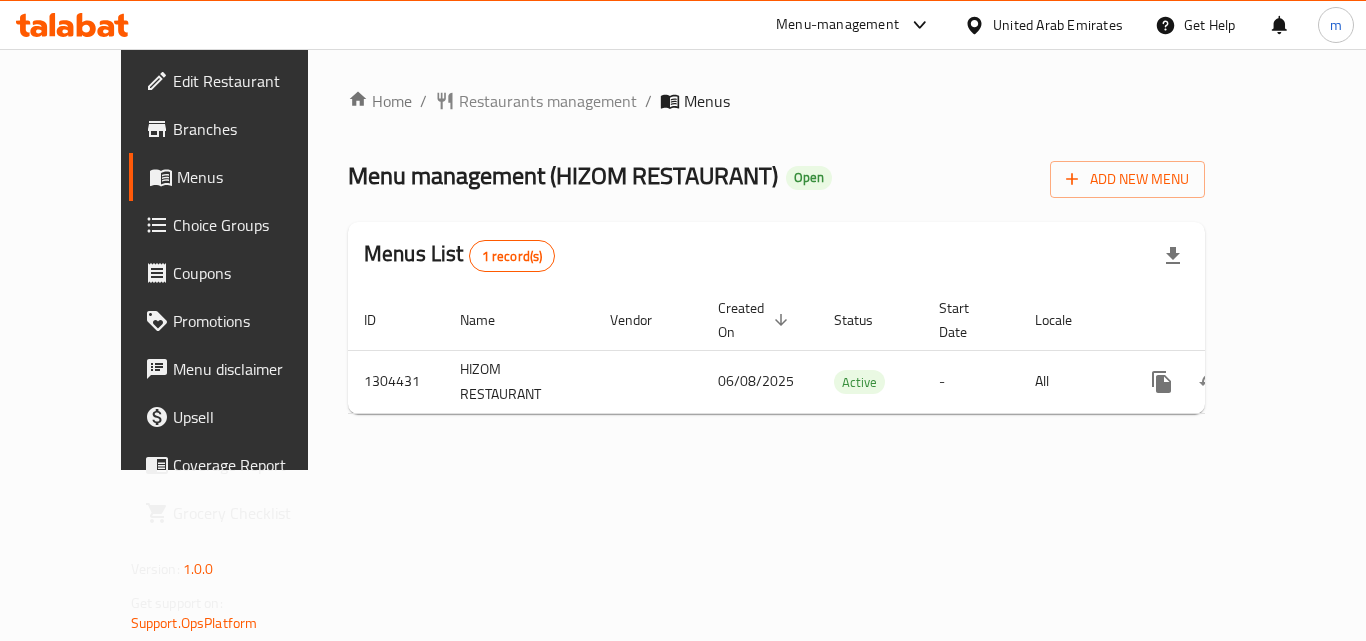 click on "United Arab Emirates" at bounding box center (1058, 25) 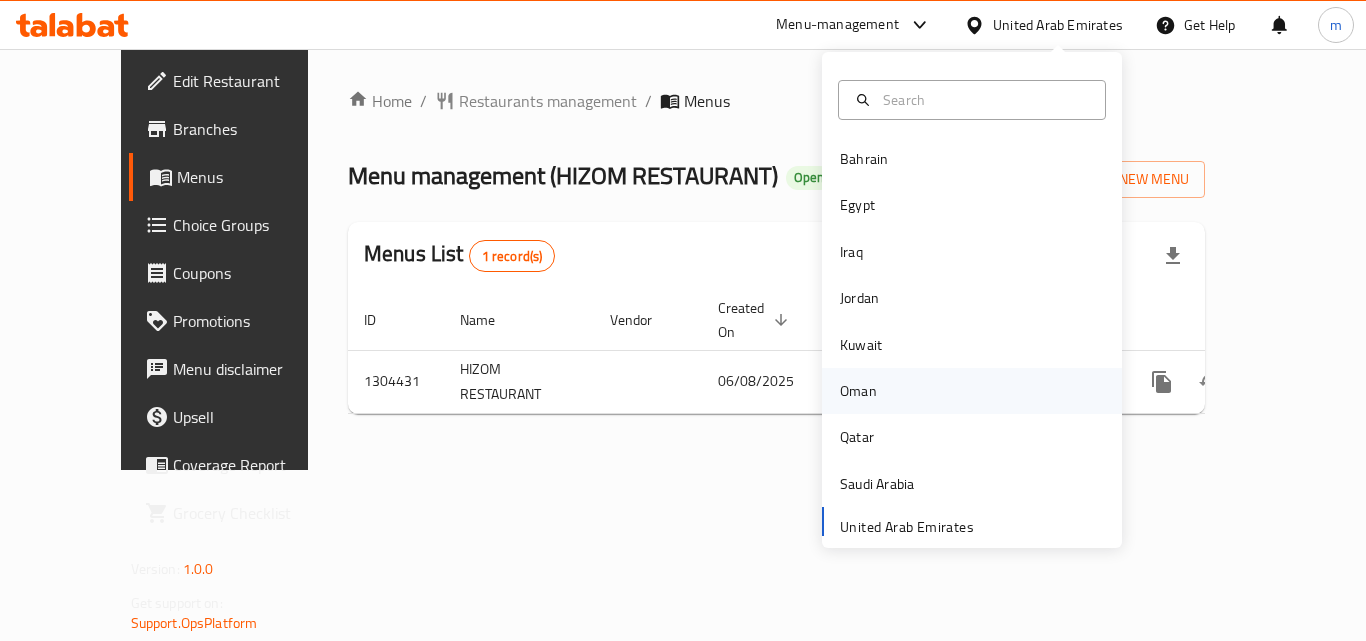 click on "Oman" at bounding box center [858, 391] 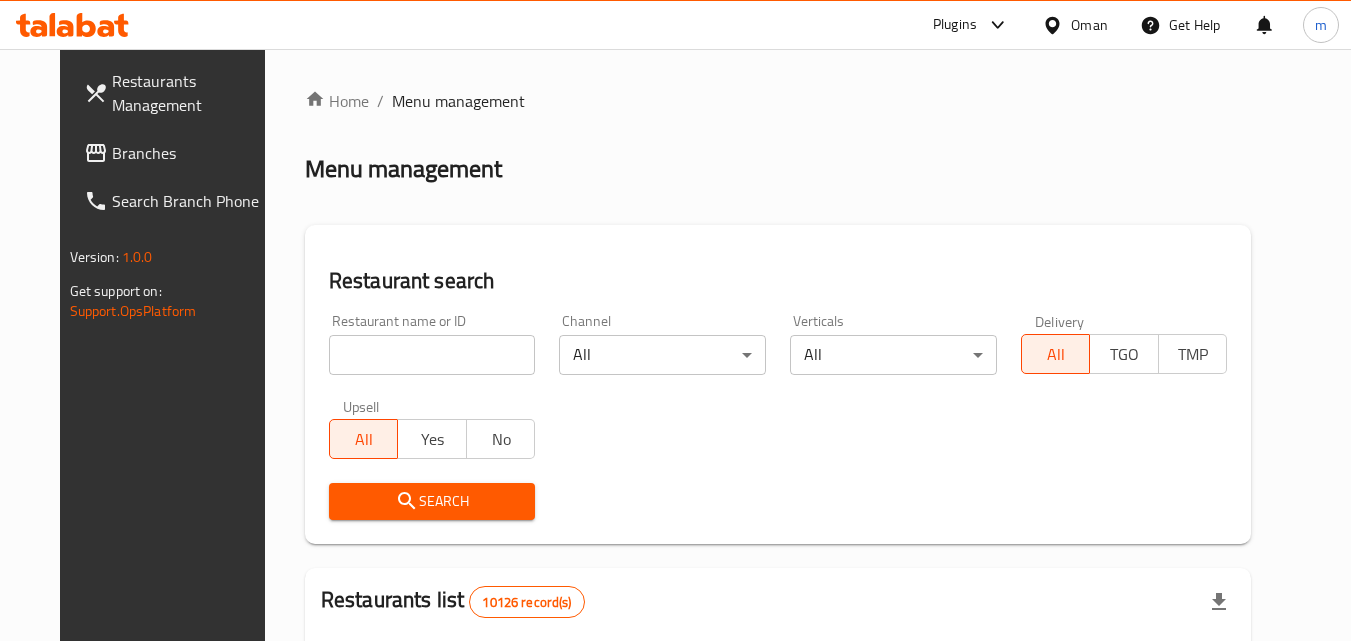 click on "Branches" at bounding box center [191, 153] 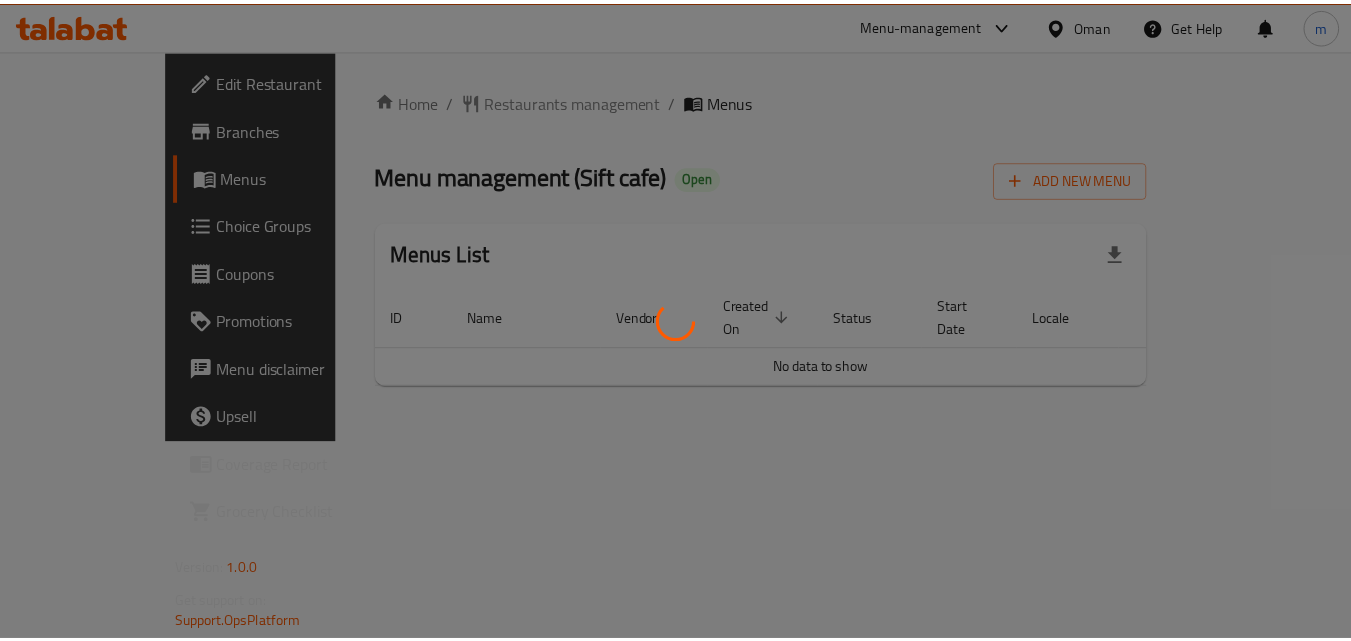 scroll, scrollTop: 0, scrollLeft: 0, axis: both 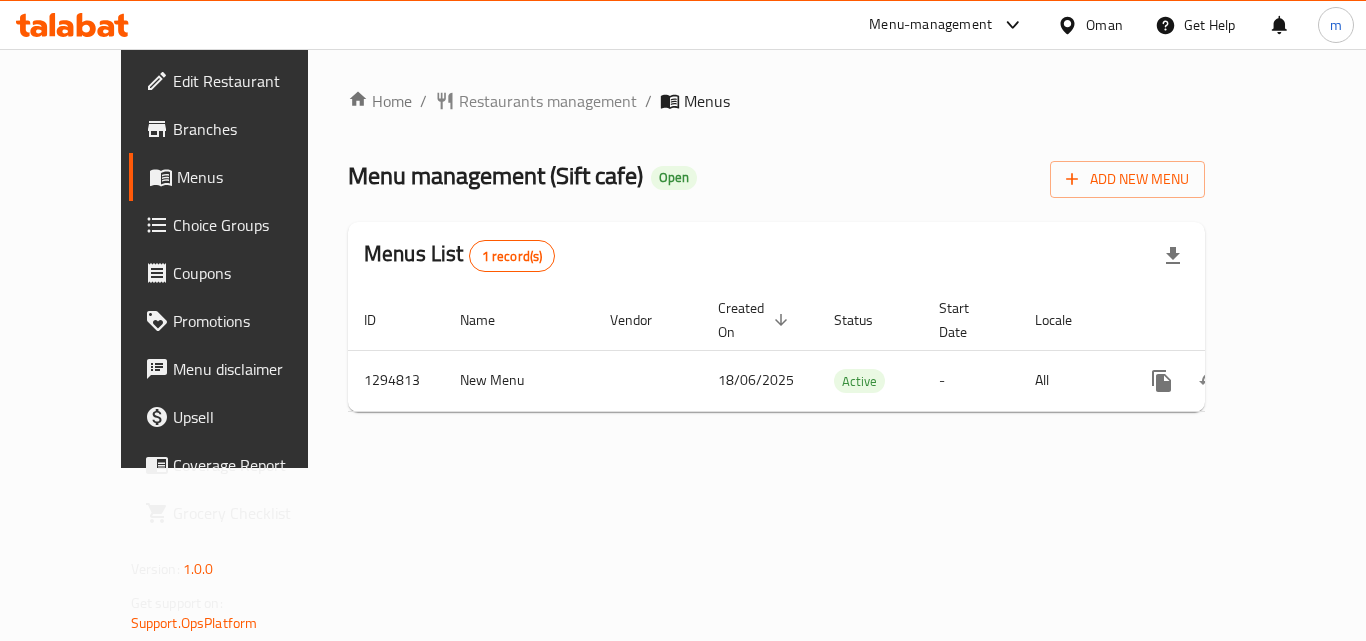 click on "Menu-management" at bounding box center (947, 25) 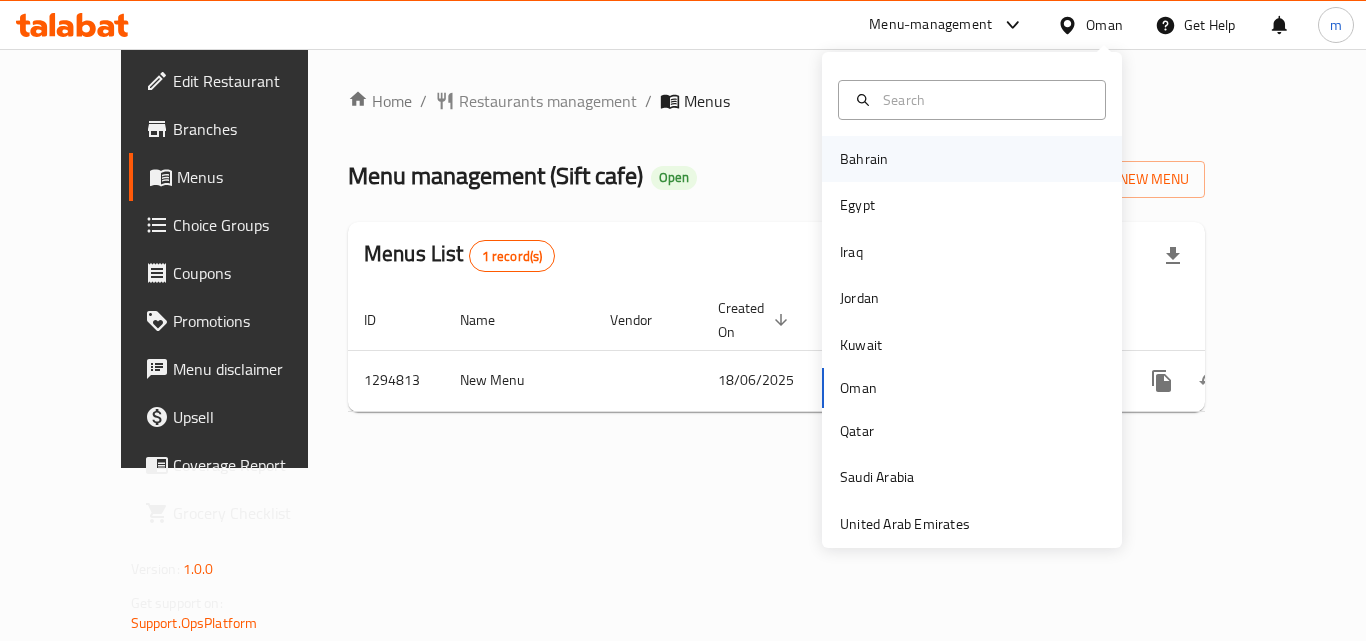 click on "Bahrain" at bounding box center [864, 159] 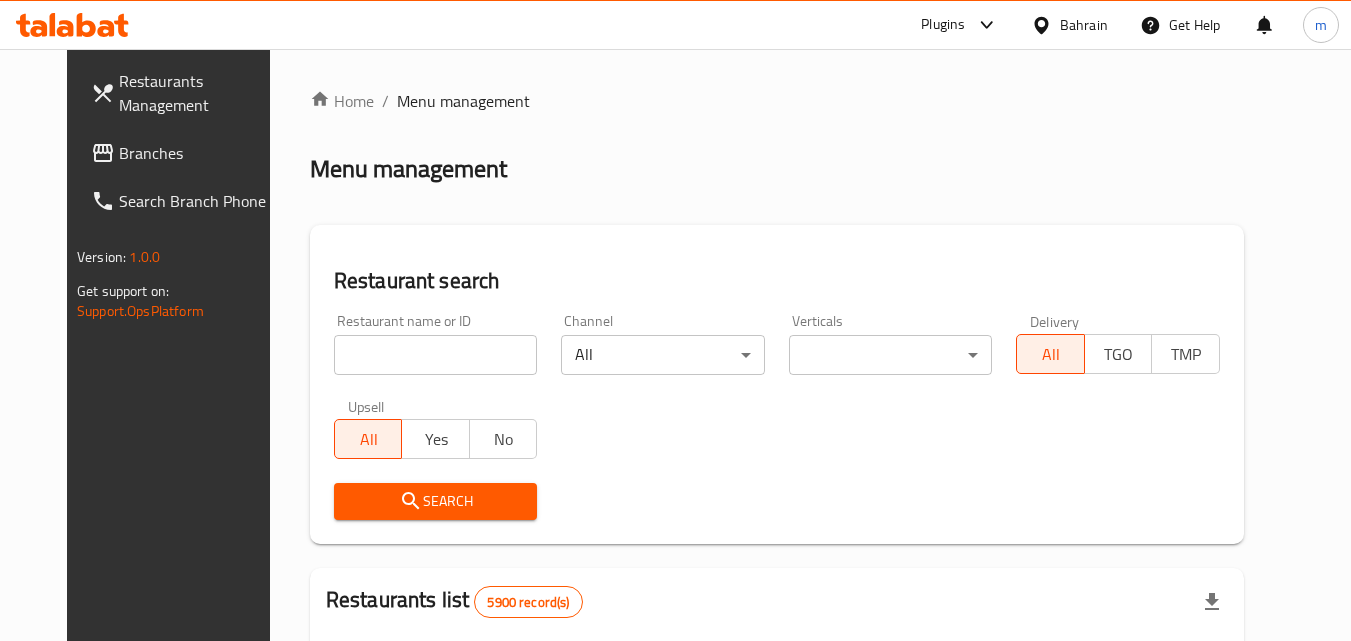 click on "Branches" at bounding box center (198, 153) 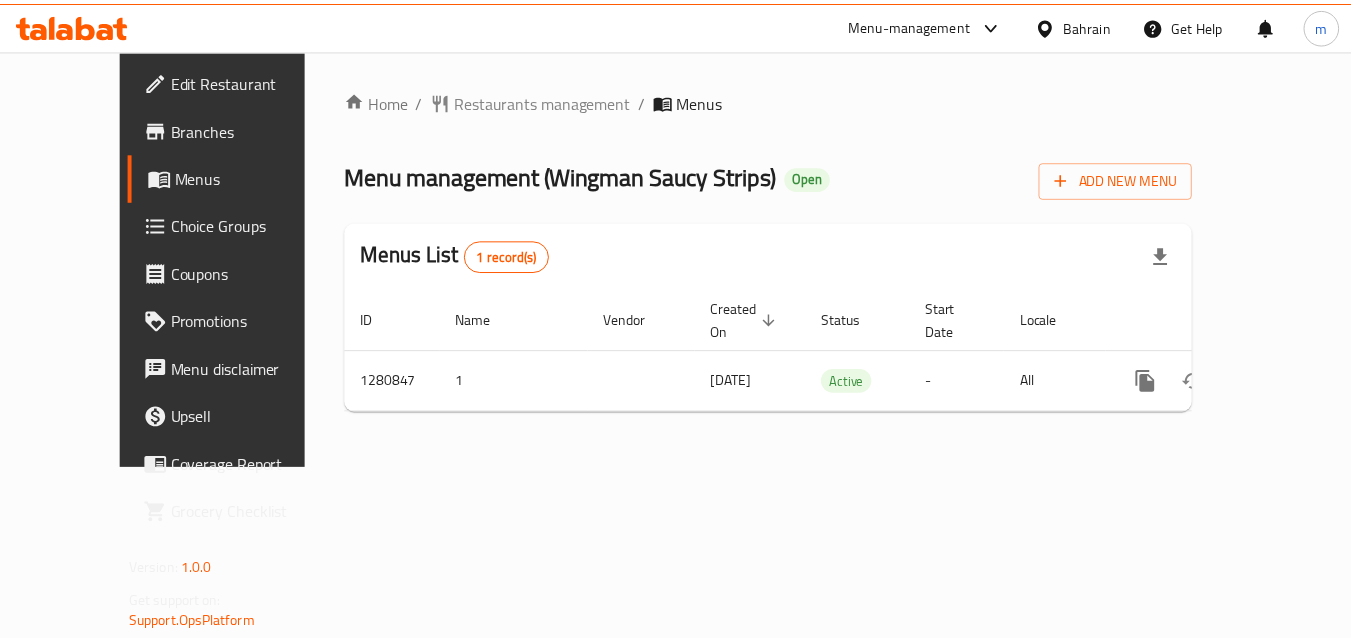 scroll, scrollTop: 0, scrollLeft: 0, axis: both 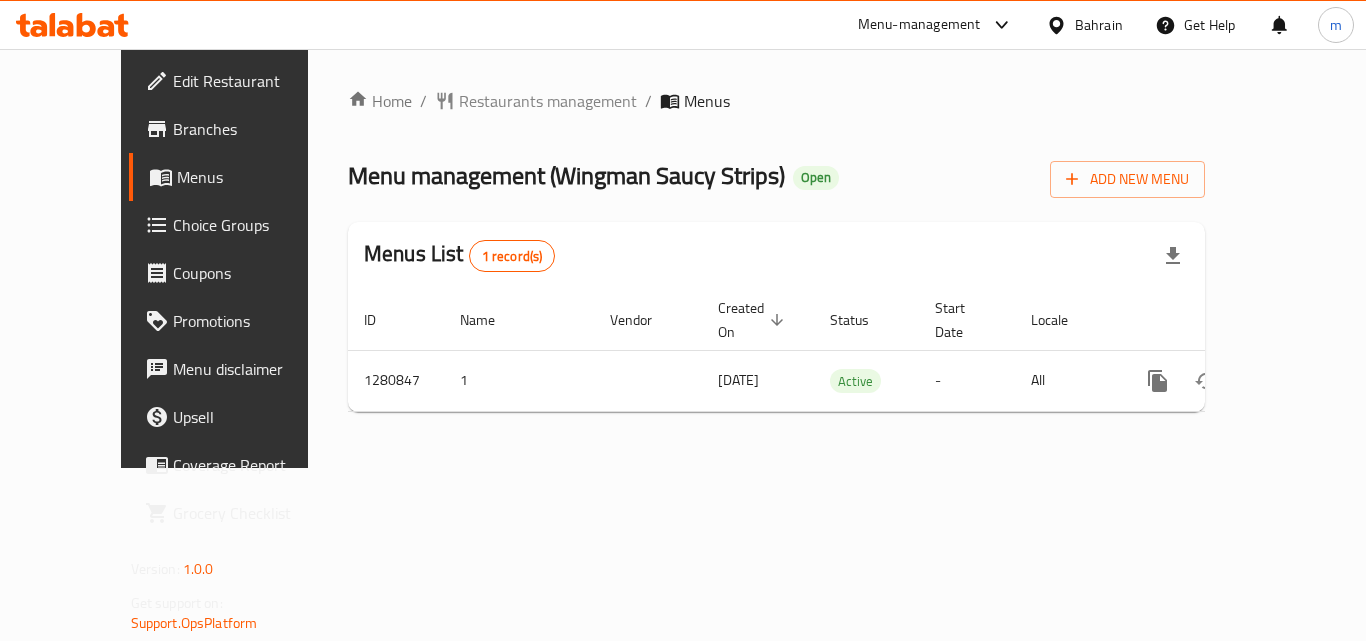 click 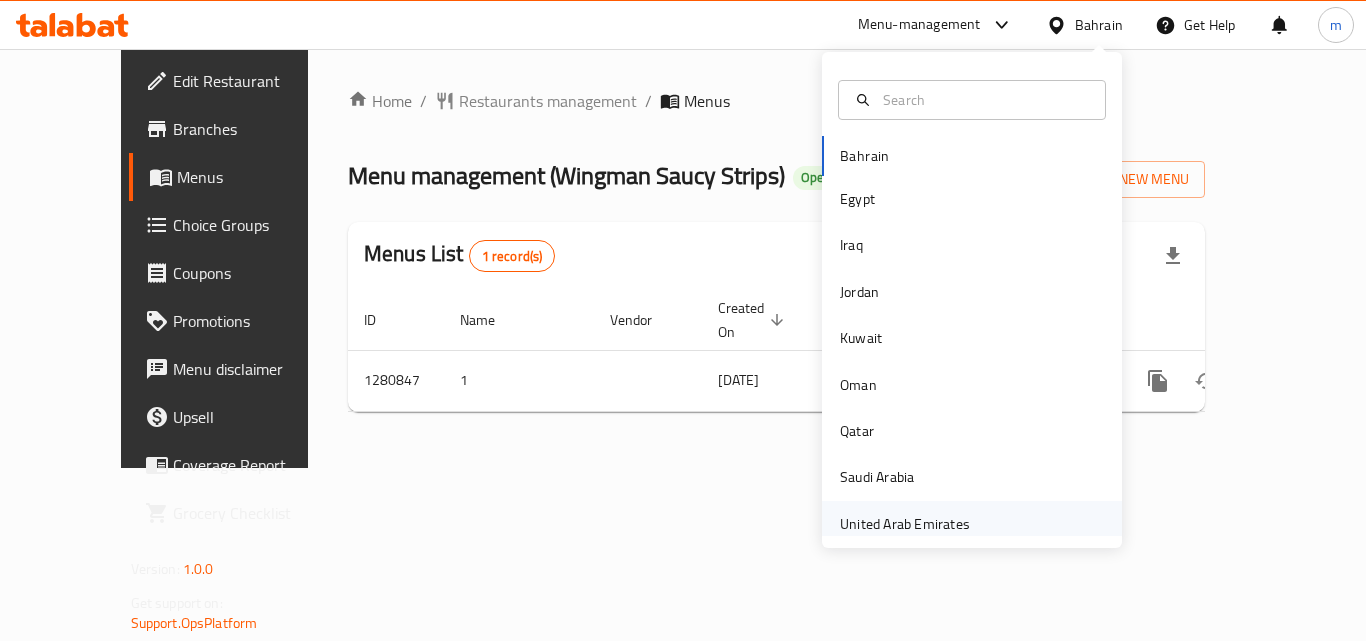 click on "United Arab Emirates" at bounding box center [905, 524] 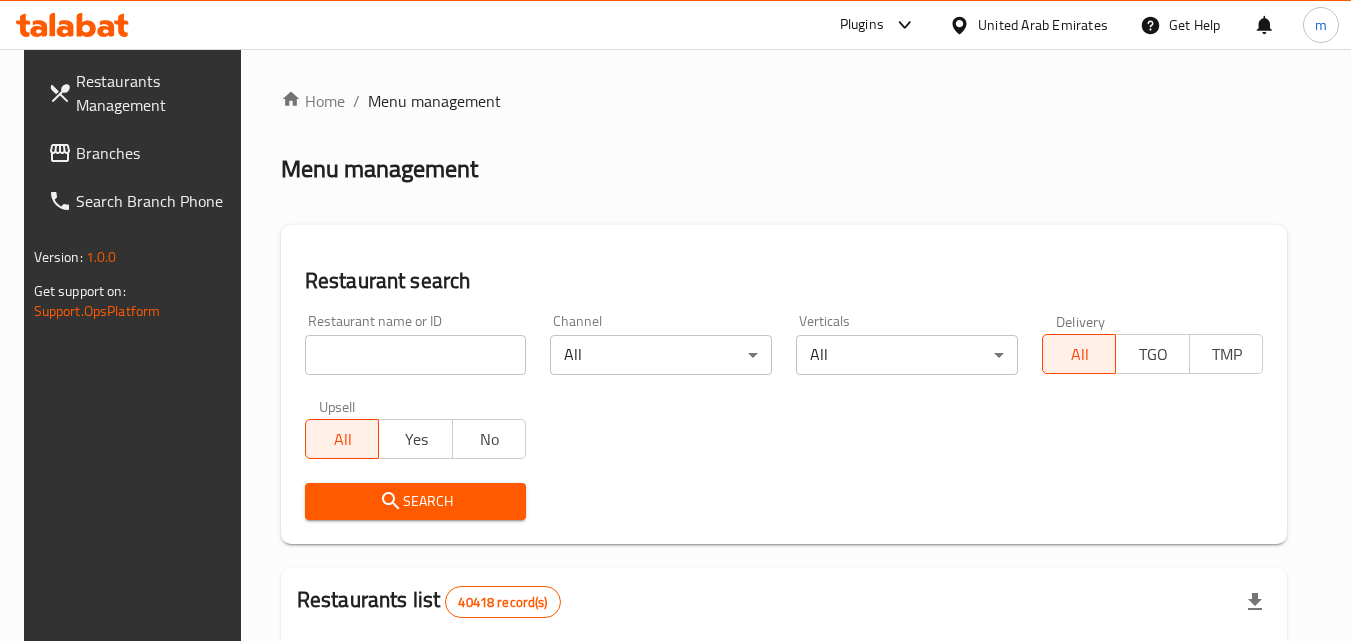 click on "Branches" at bounding box center [155, 153] 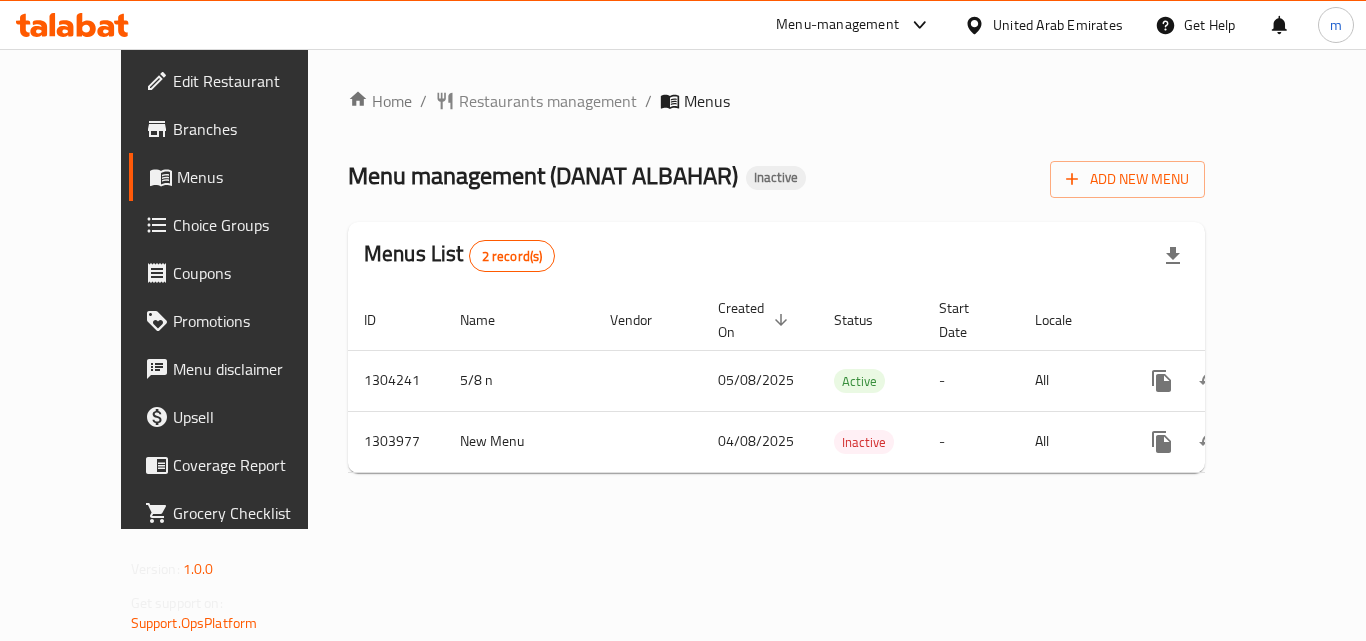 scroll, scrollTop: 0, scrollLeft: 0, axis: both 